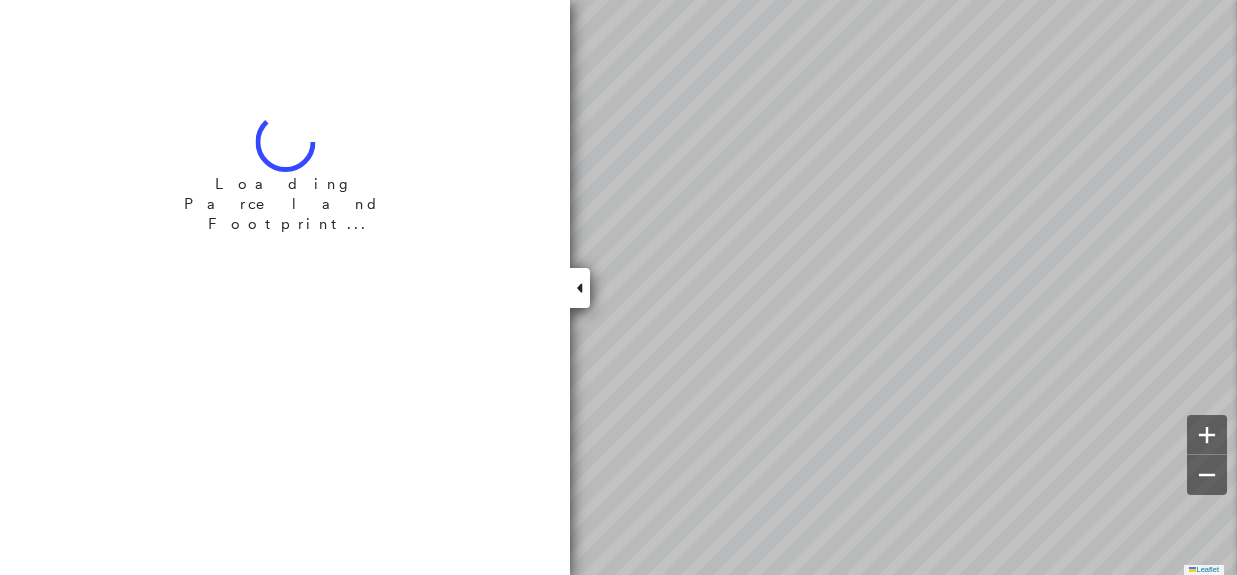 scroll, scrollTop: 0, scrollLeft: 0, axis: both 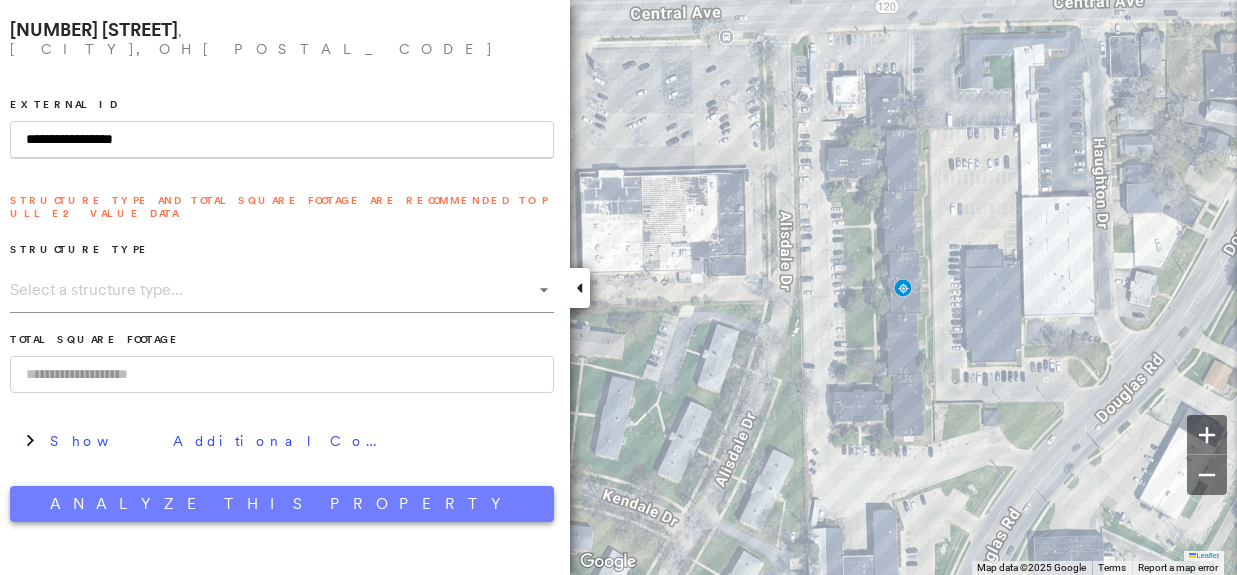 click on "Analyze This Property" at bounding box center (282, 504) 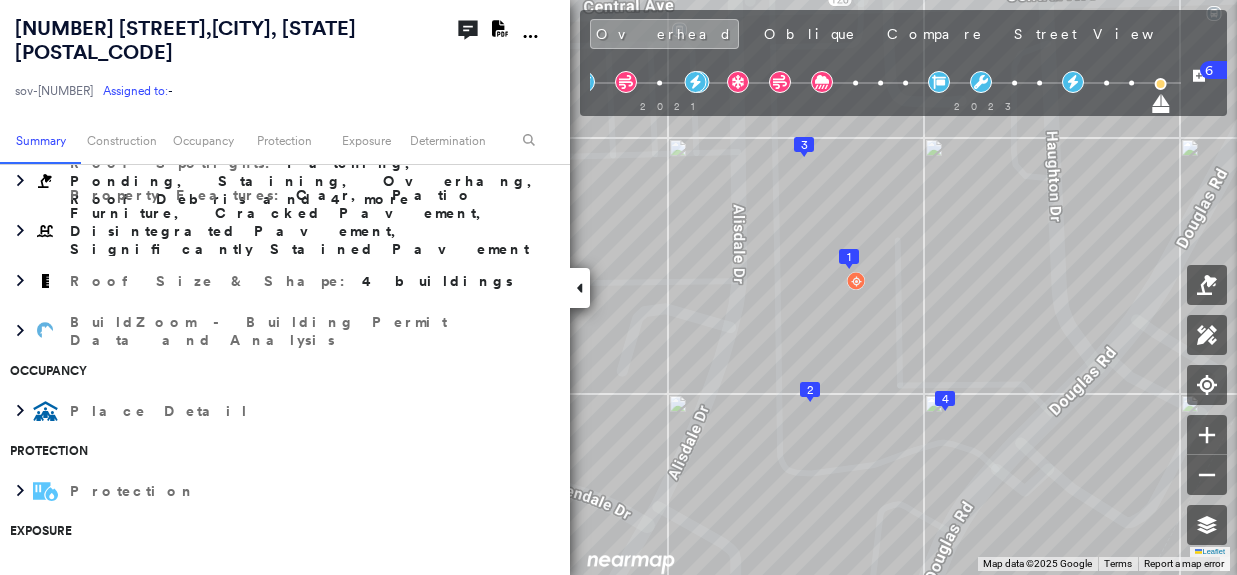 scroll, scrollTop: 500, scrollLeft: 0, axis: vertical 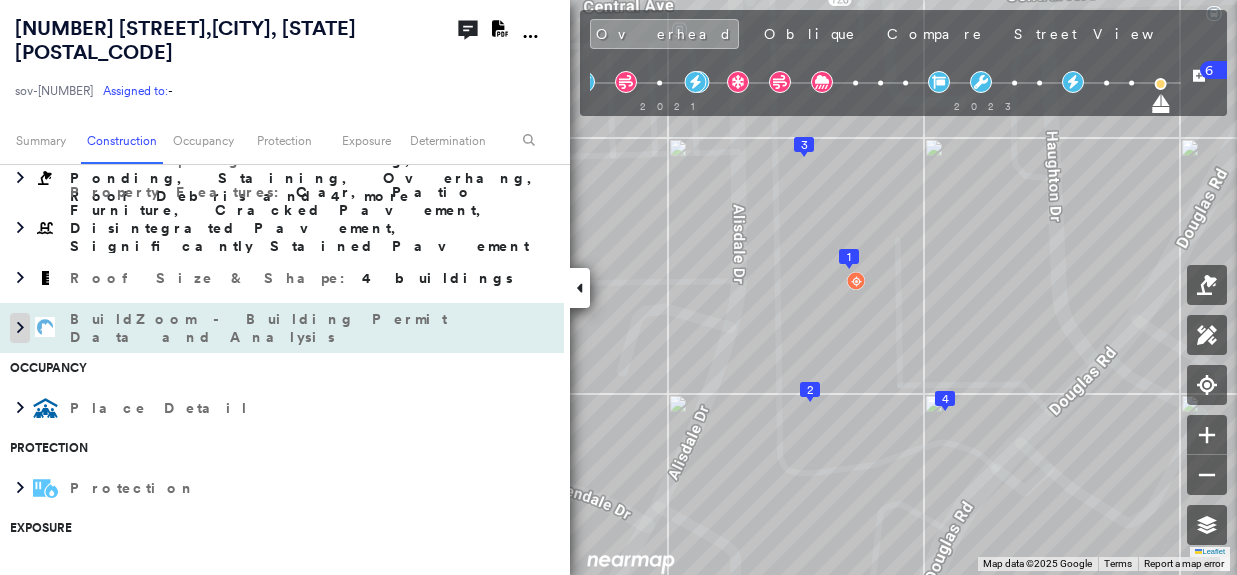 click at bounding box center (20, 328) 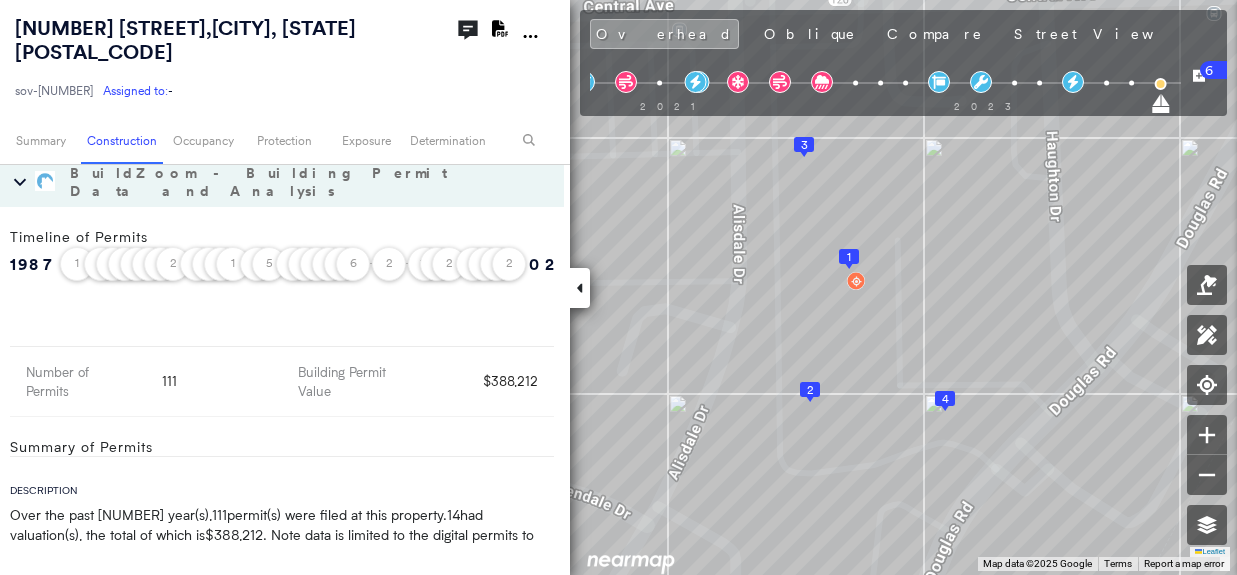 scroll, scrollTop: 500, scrollLeft: 0, axis: vertical 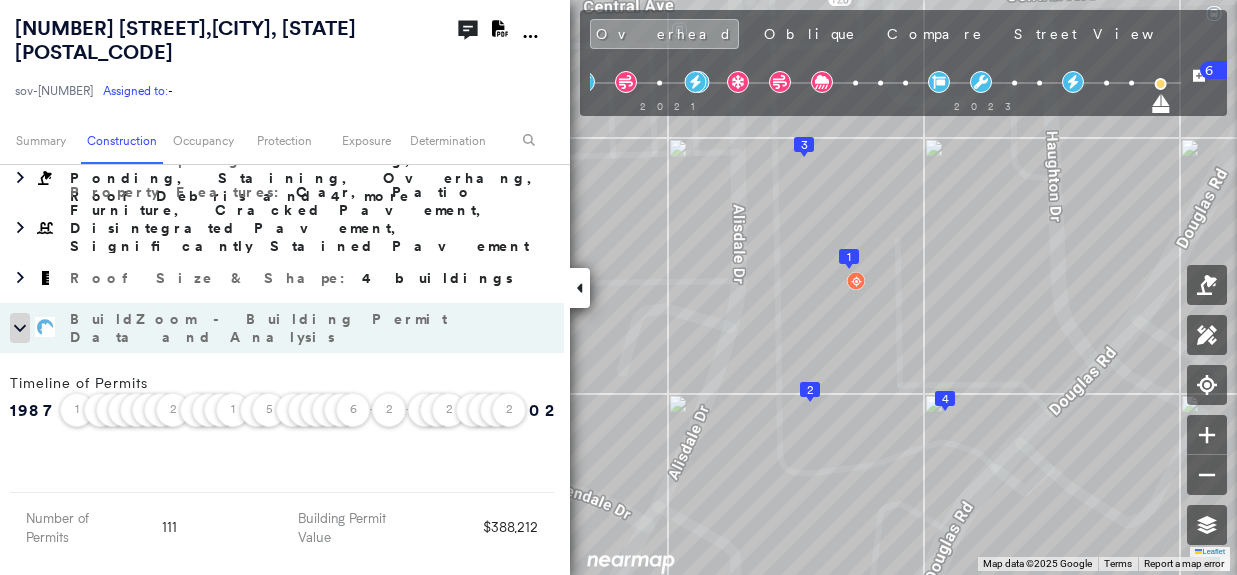 click 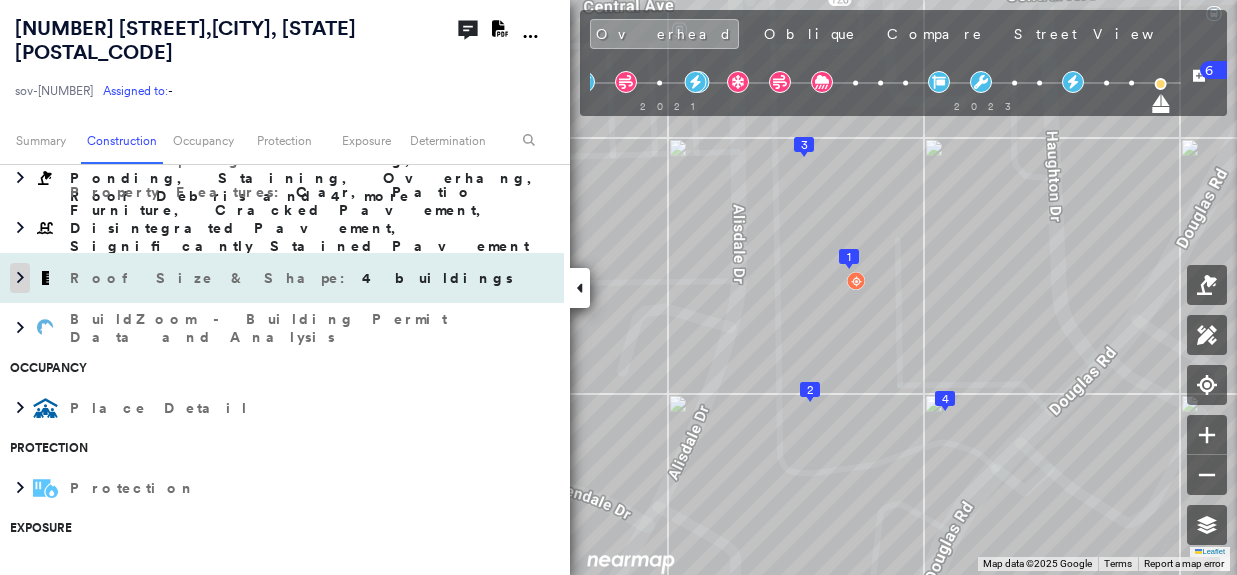 click 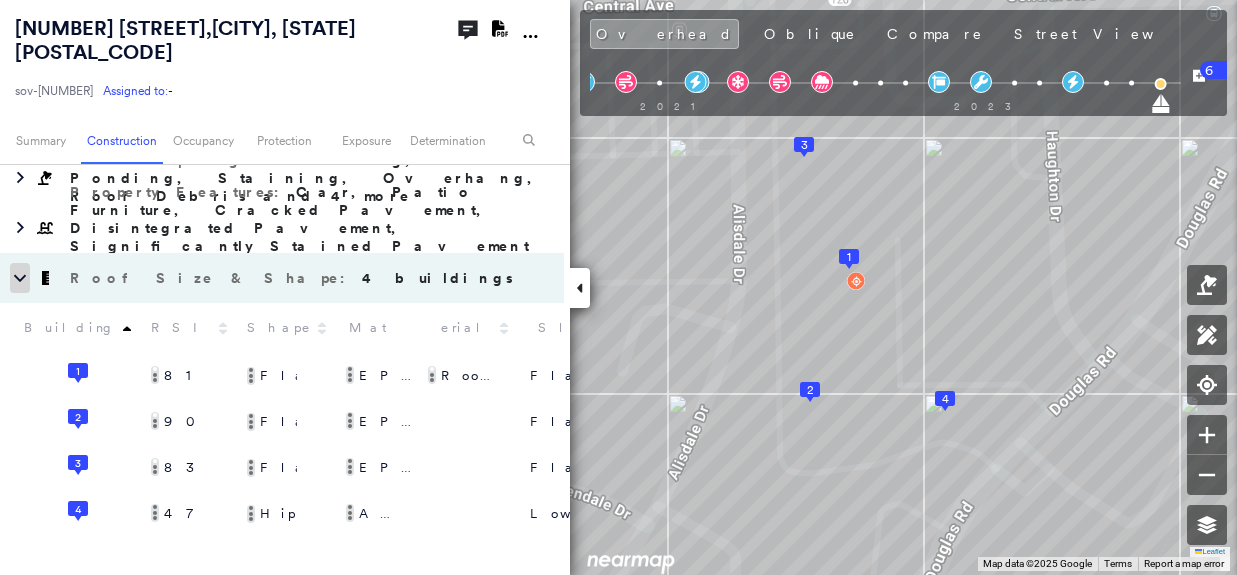 click 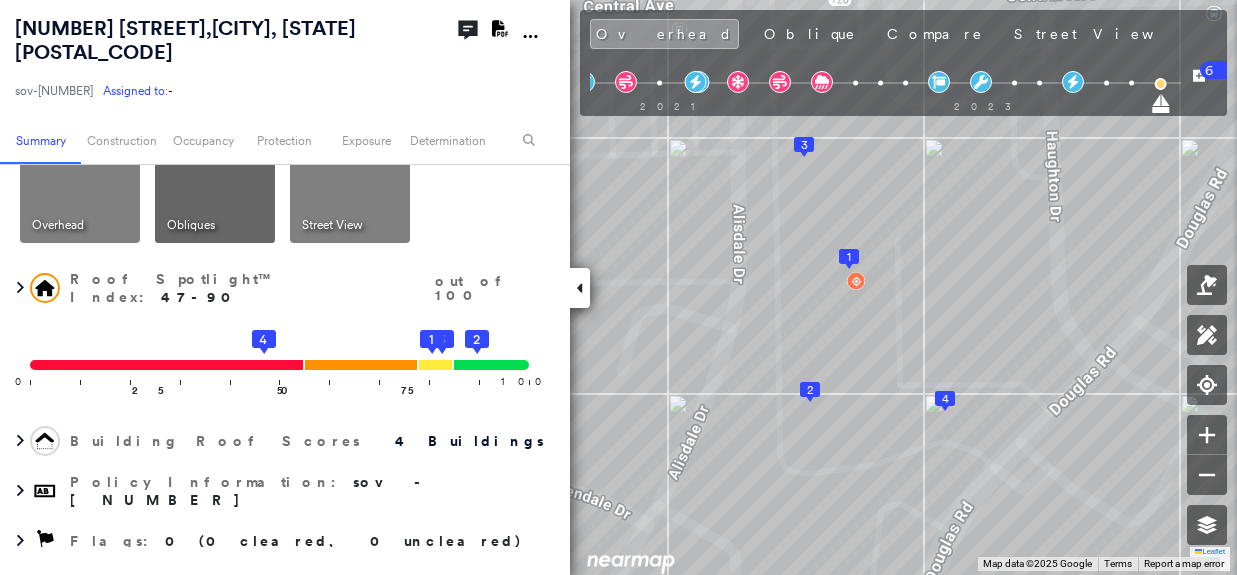 scroll, scrollTop: 300, scrollLeft: 0, axis: vertical 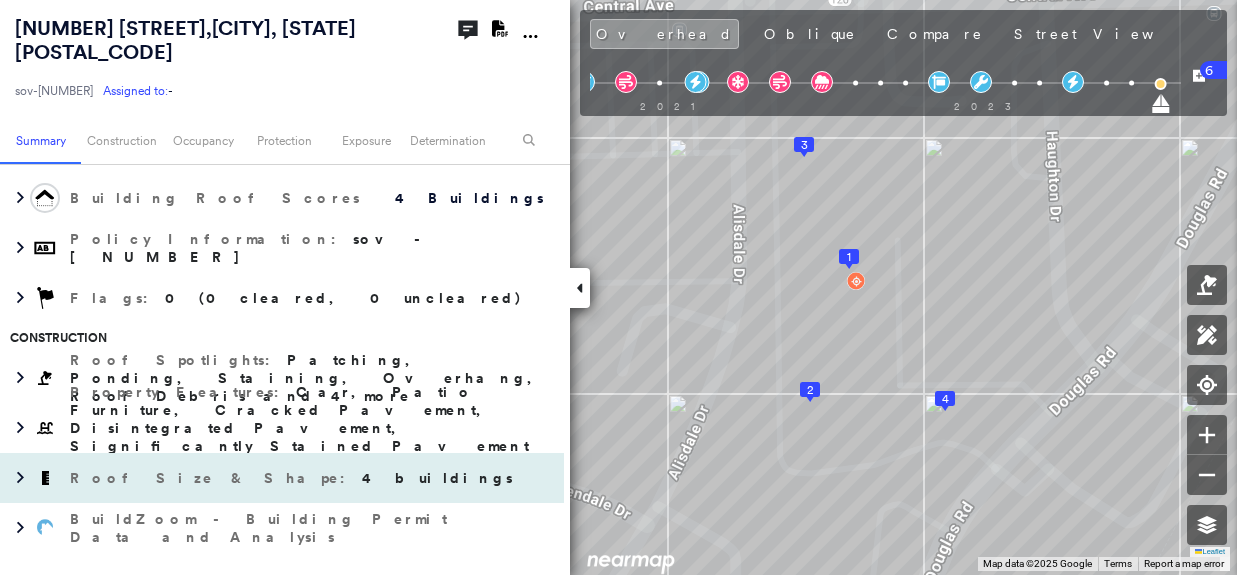 click on "Roof Size & Shape :  4 buildings" at bounding box center [293, 478] 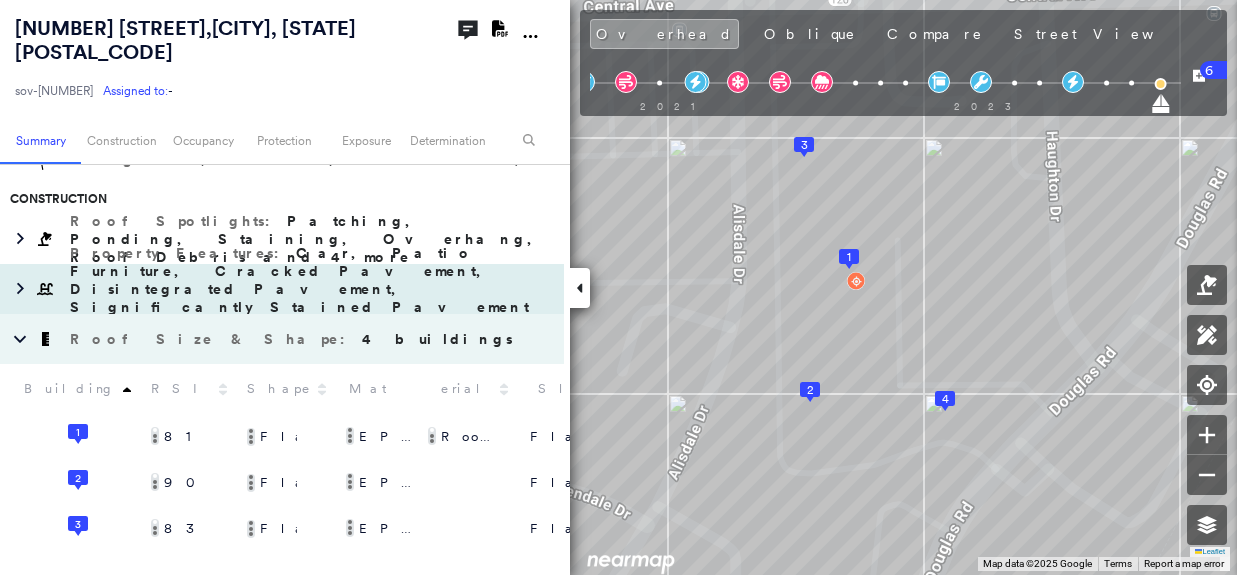 scroll, scrollTop: 500, scrollLeft: 0, axis: vertical 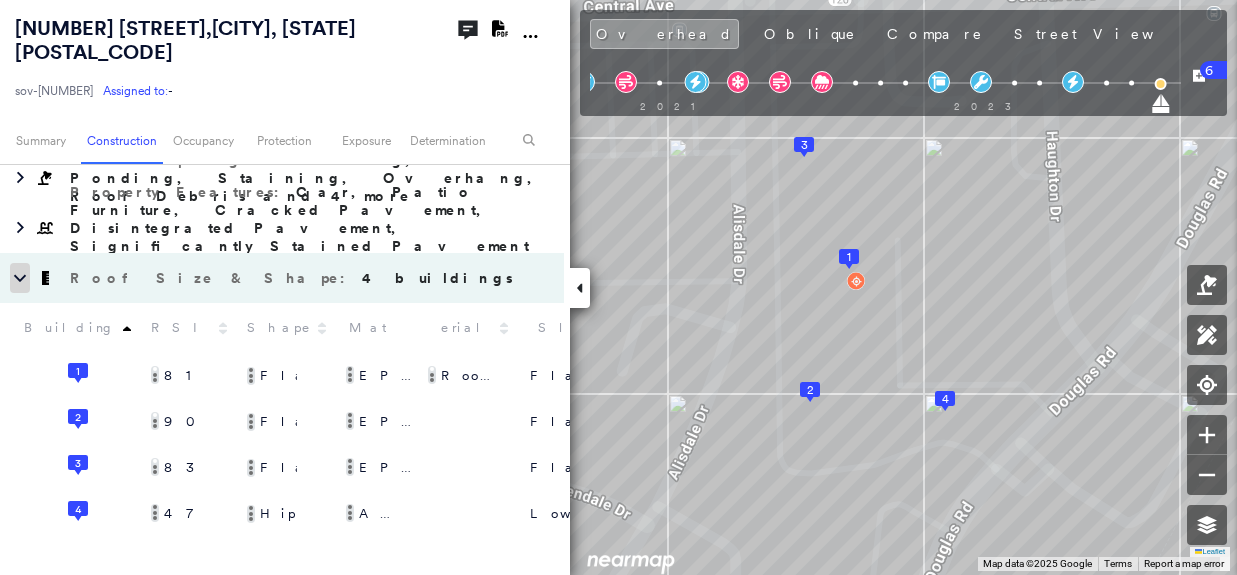 click 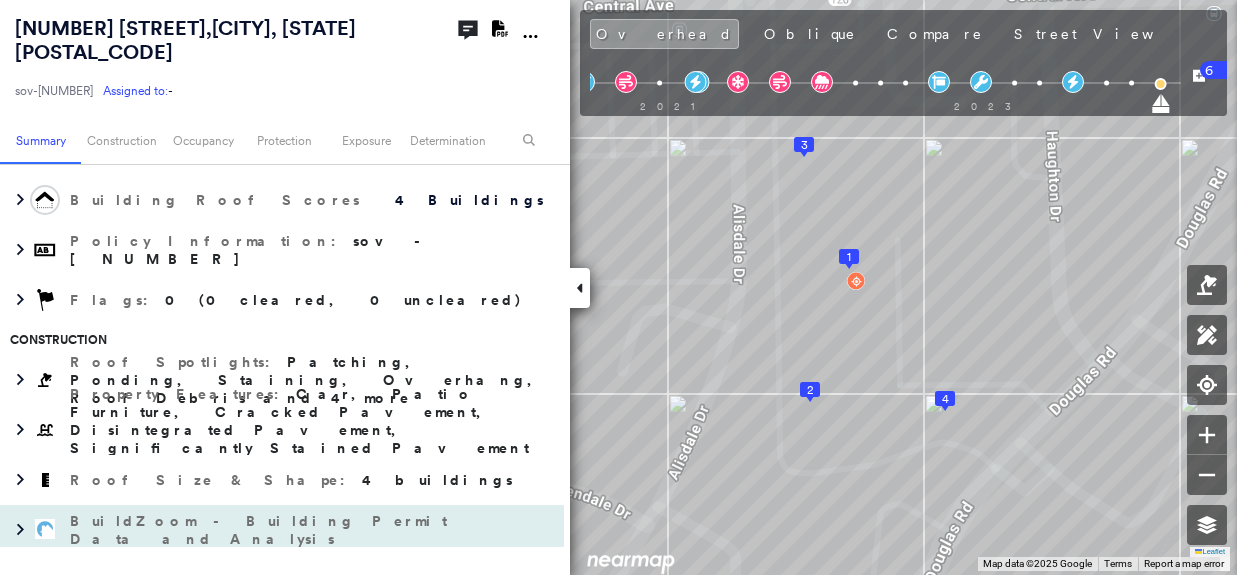 scroll, scrollTop: 300, scrollLeft: 0, axis: vertical 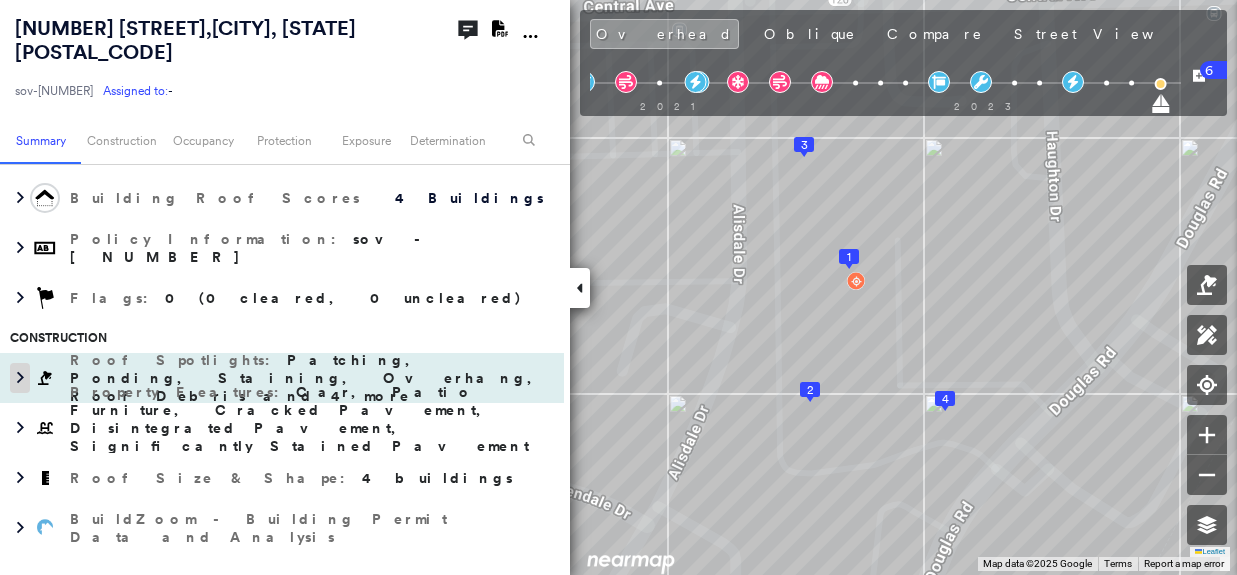 click 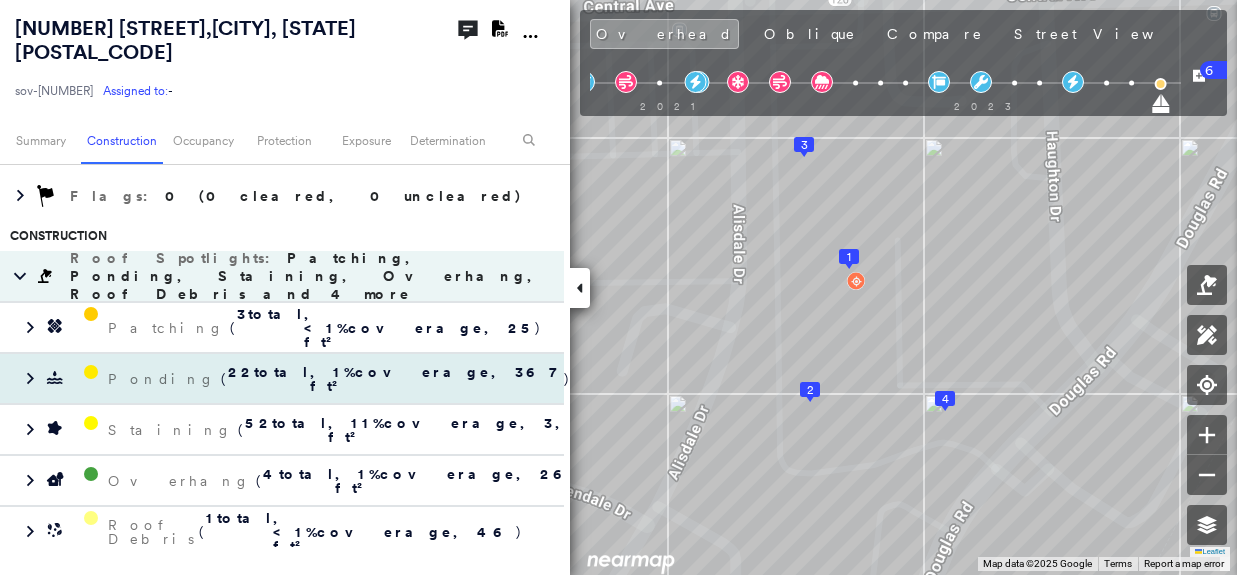scroll, scrollTop: 400, scrollLeft: 0, axis: vertical 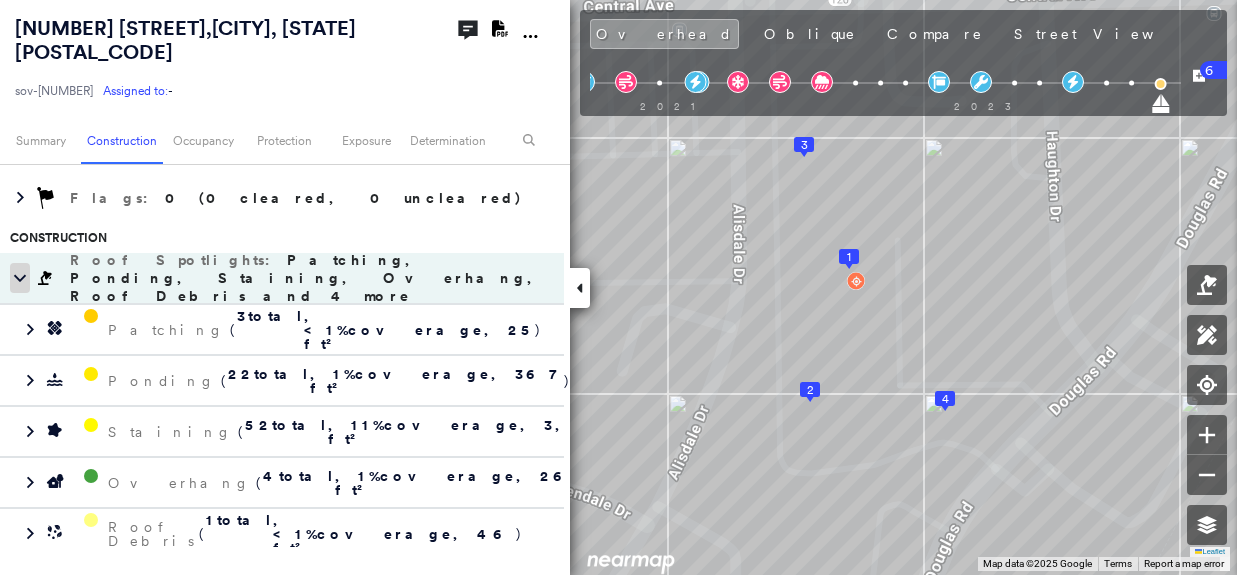 click at bounding box center (20, 278) 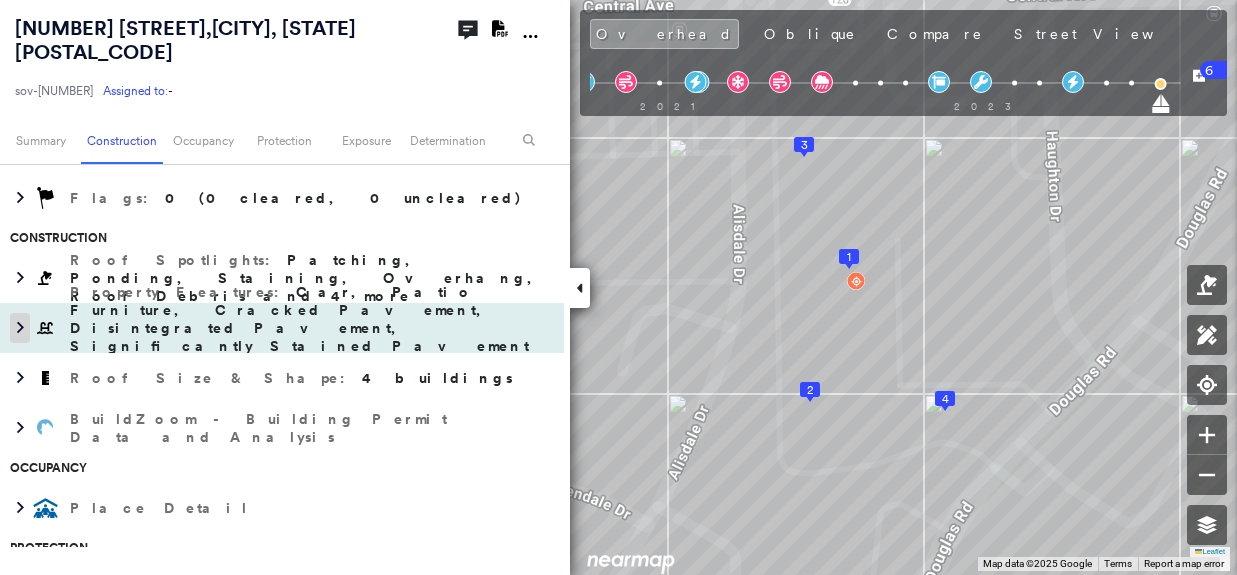 click 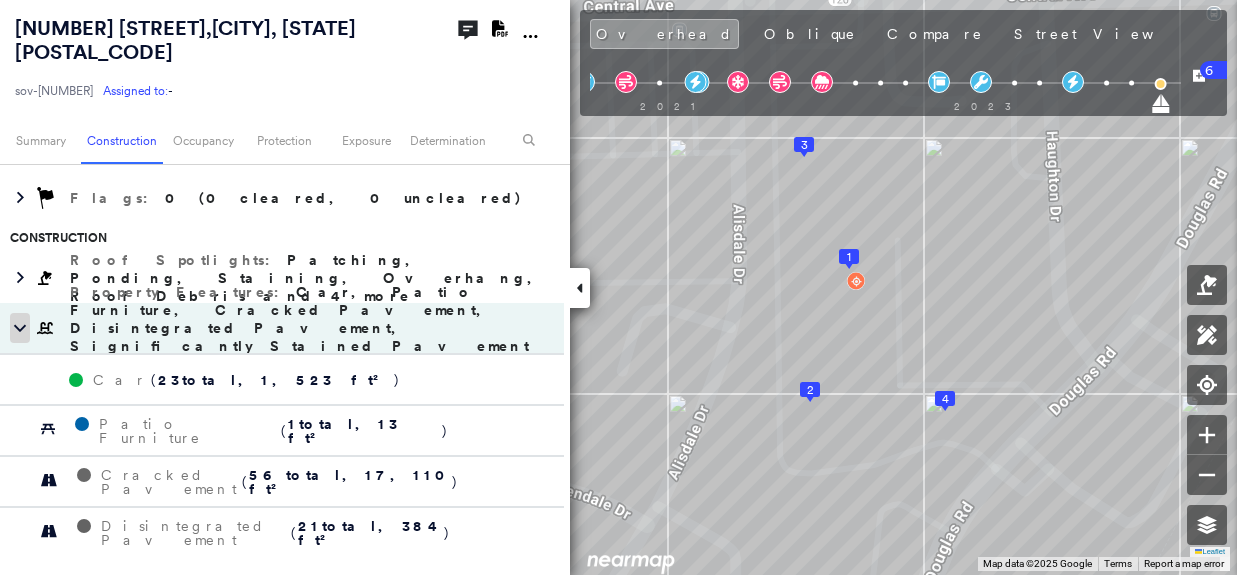 click 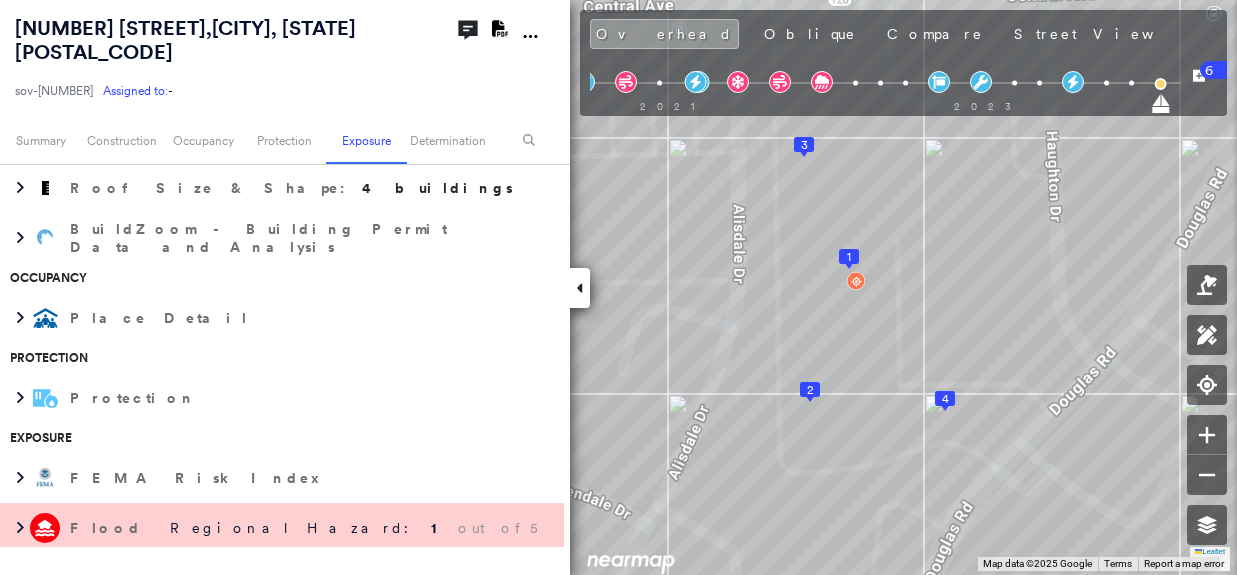 scroll, scrollTop: 589, scrollLeft: 0, axis: vertical 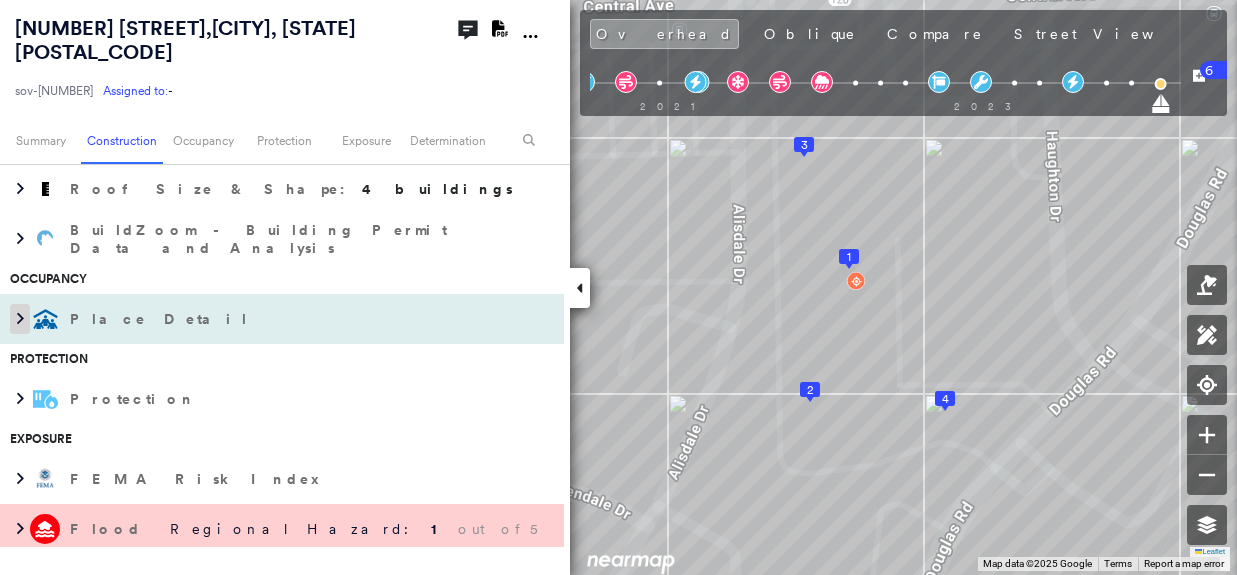 click at bounding box center [20, 319] 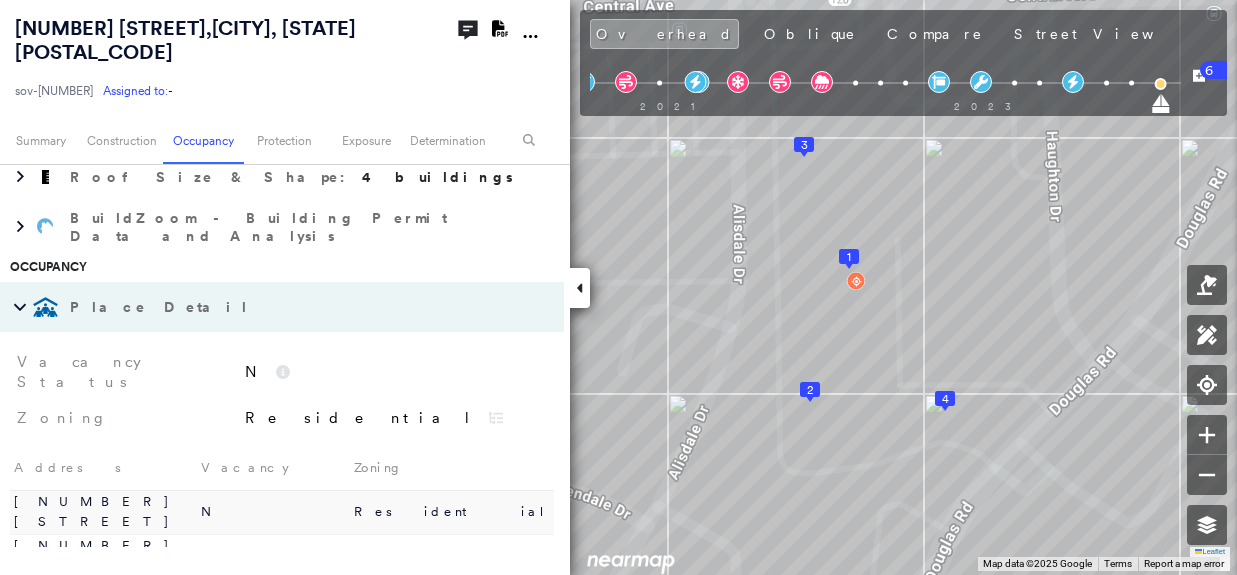 scroll, scrollTop: 589, scrollLeft: 0, axis: vertical 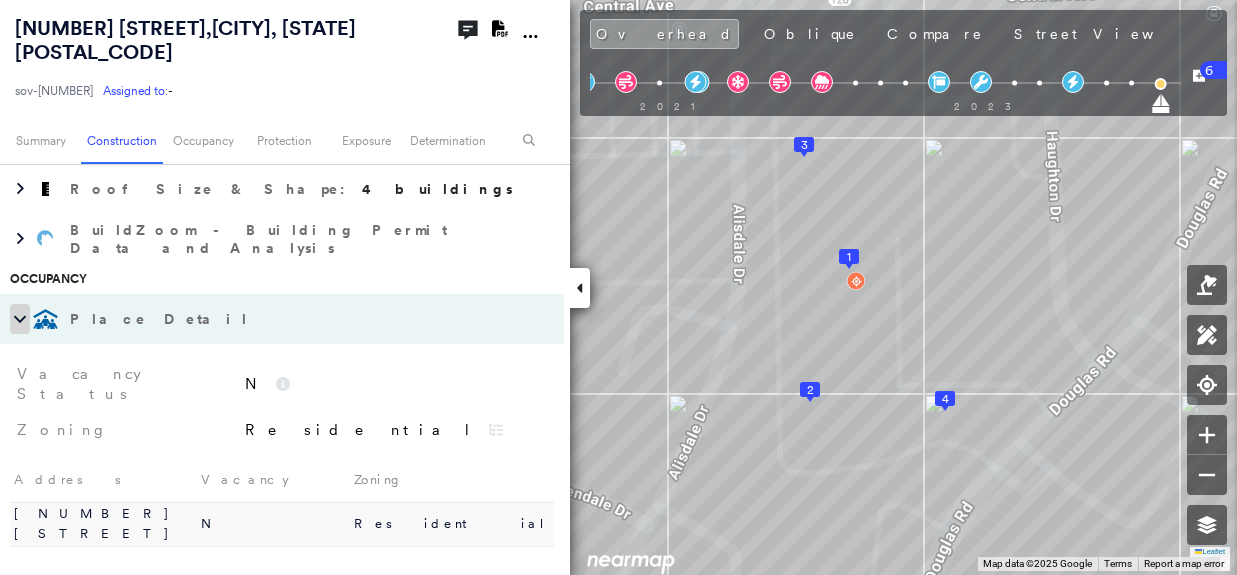 click at bounding box center (20, 319) 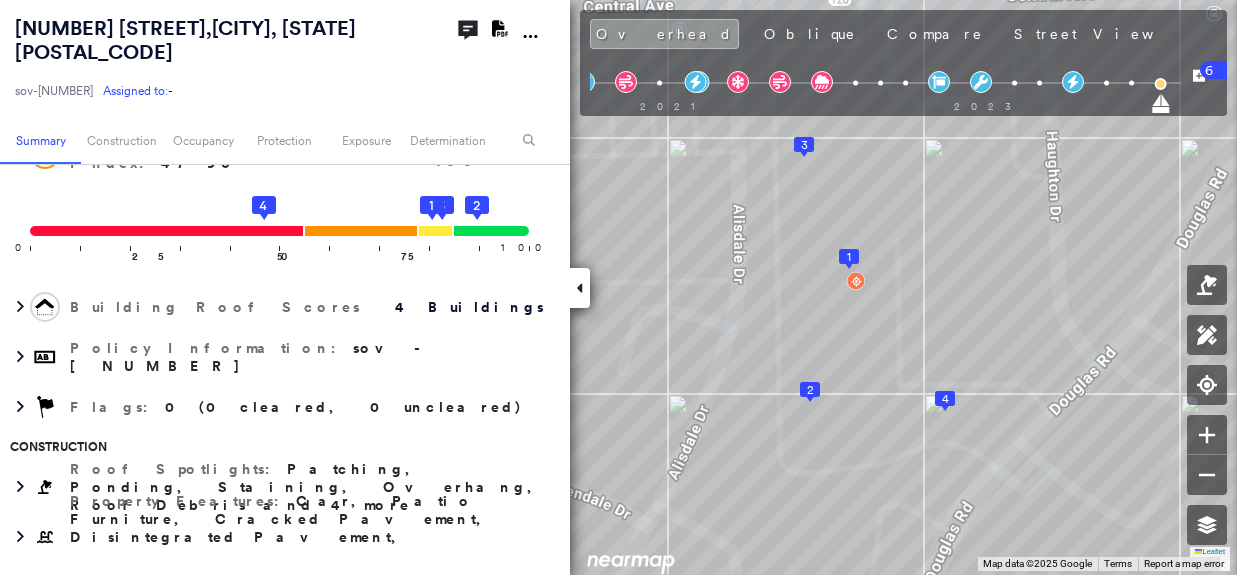 scroll, scrollTop: 189, scrollLeft: 0, axis: vertical 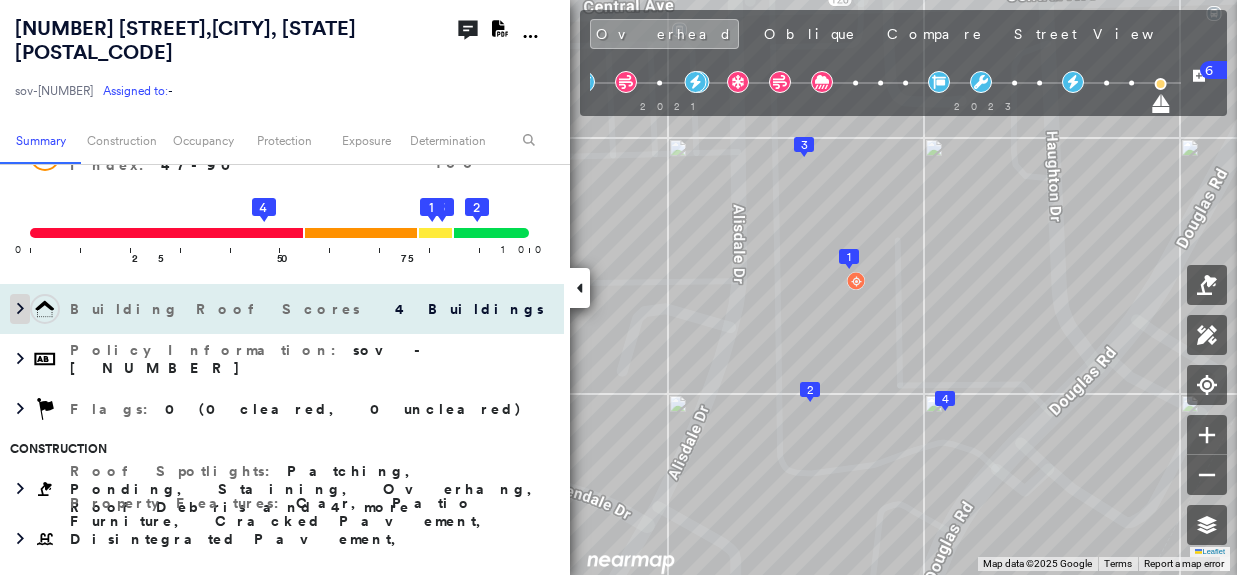 click at bounding box center [20, 309] 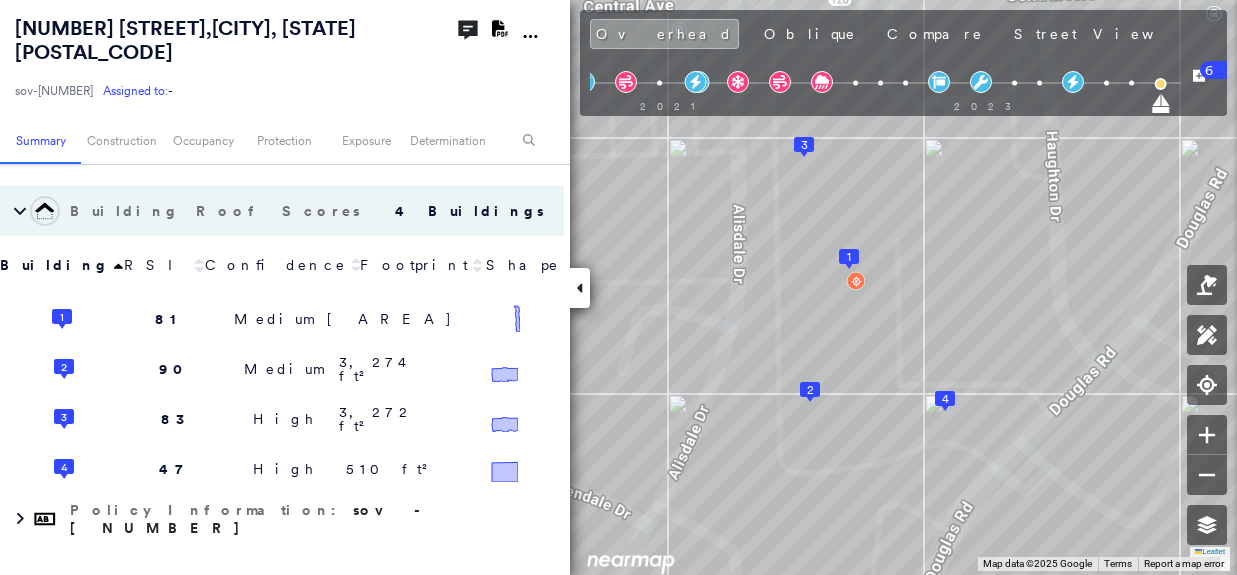 scroll, scrollTop: 289, scrollLeft: 0, axis: vertical 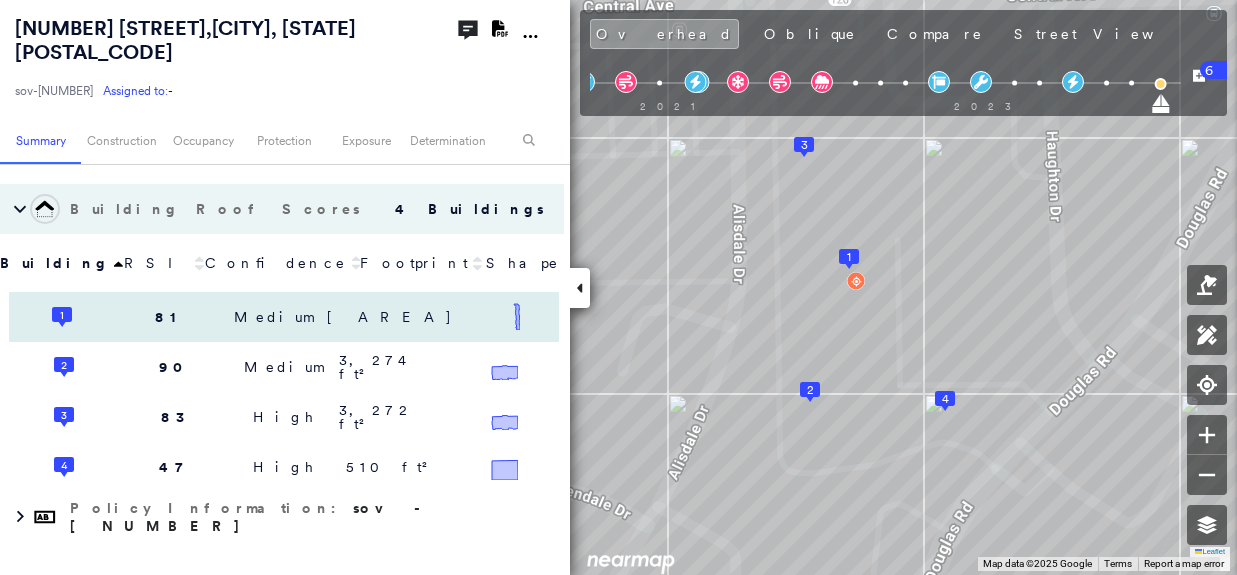 click on "[NUMBER] [MEASUREMENT] [AREA]" at bounding box center [284, 317] 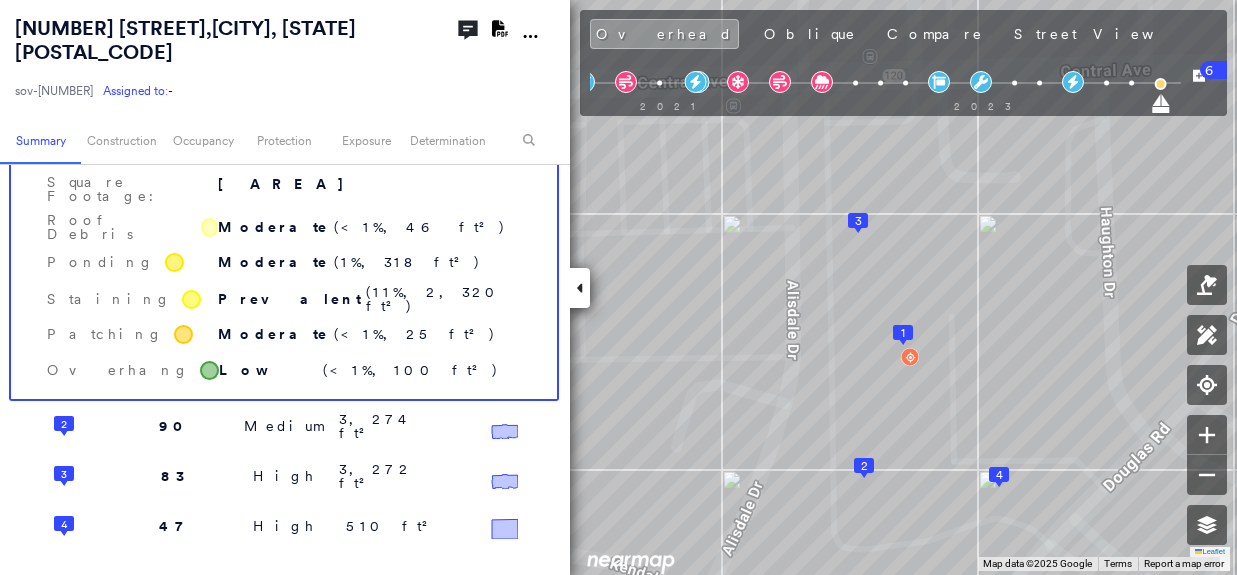 scroll, scrollTop: 689, scrollLeft: 0, axis: vertical 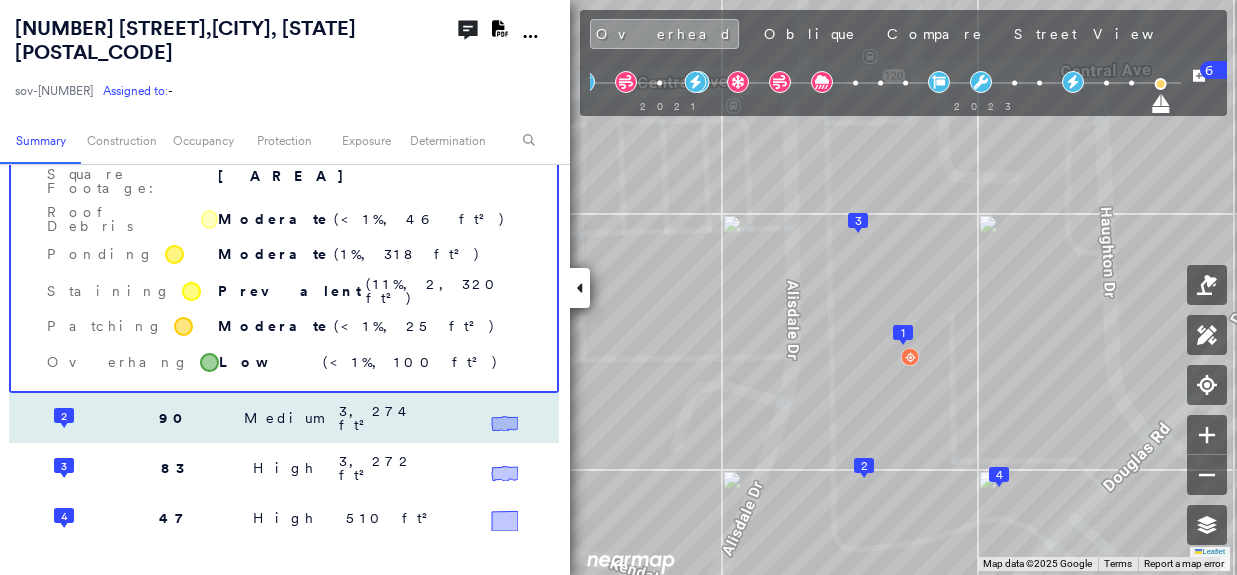 click on "[NUMBER] [MEASUREMENT] [AREA]" at bounding box center [284, 418] 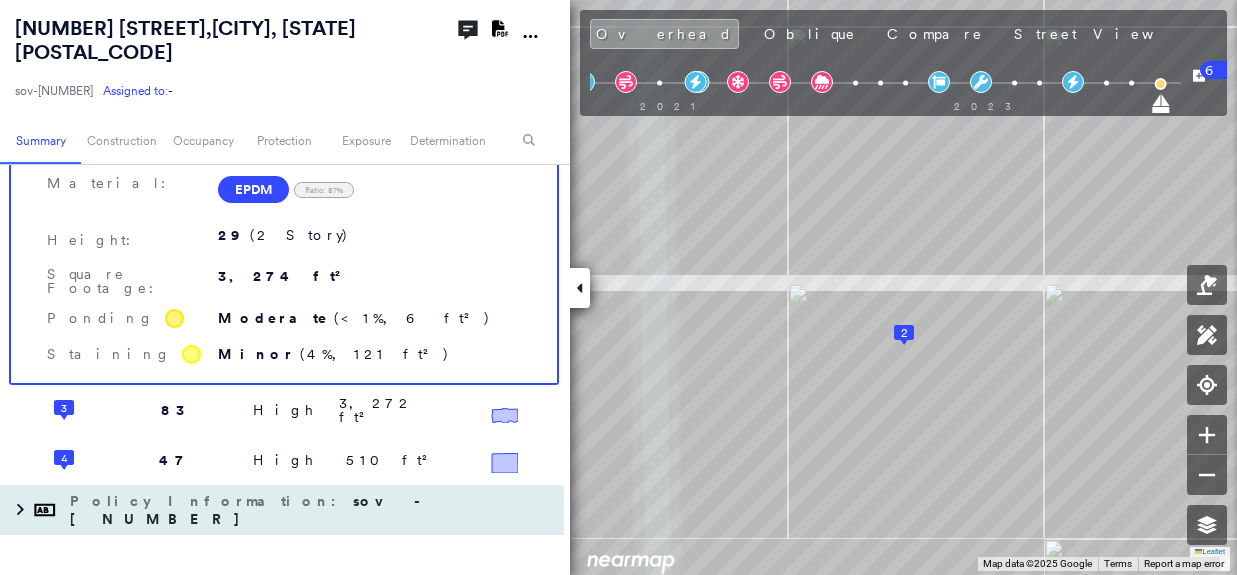 scroll, scrollTop: 589, scrollLeft: 0, axis: vertical 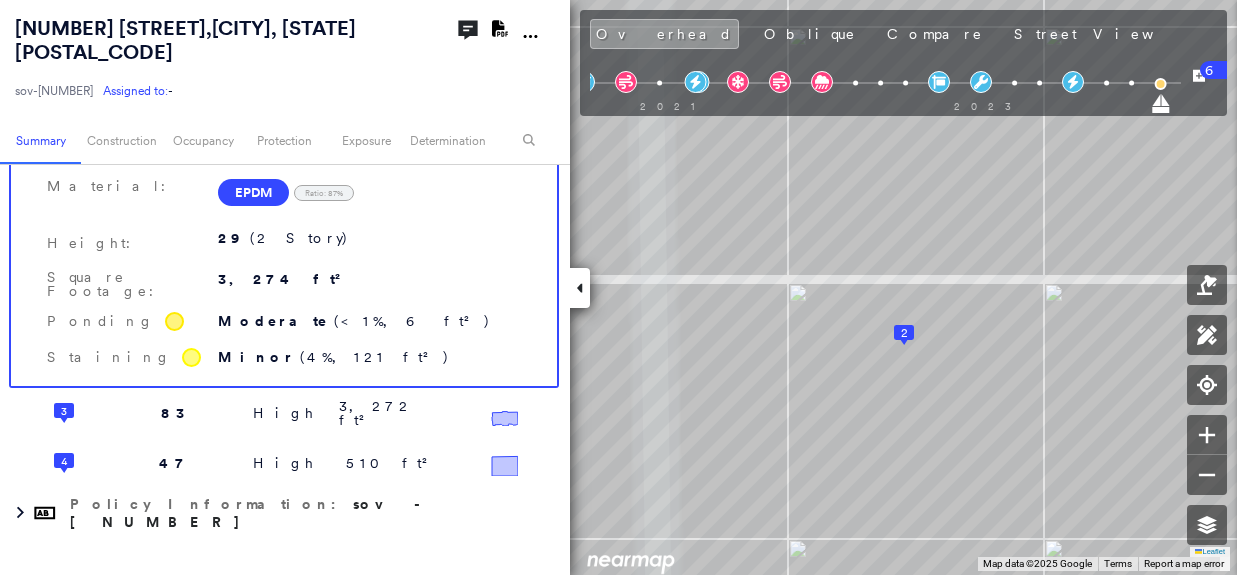 click on "Shape: Parapet Ratio: [NUMBER]% Flat Ratio: [NUMBER]% Material: EPDM Ratio: [NUMBER]% Height: [NUMBER]  ([NUMBER] Story) Square Footage: [AREA] Ponding Moderate  ( <[NUMBER]%,  [NUMBER] ft² ) Staining Minor  ( [NUMBER]%,  [NUMBER] ft² )" at bounding box center [304, 241] 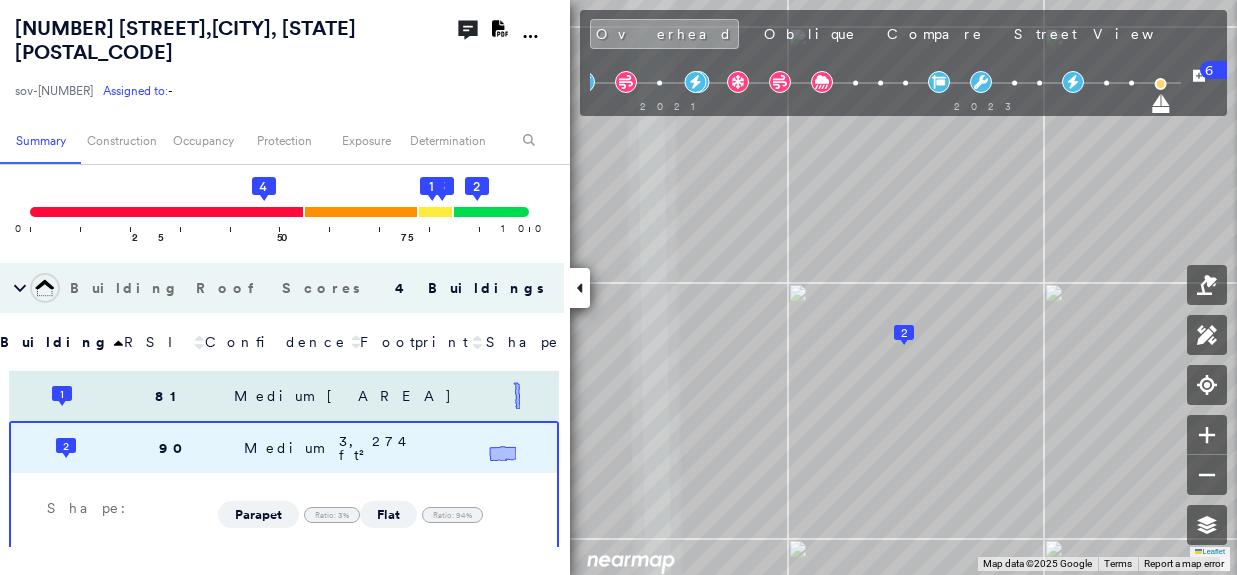 scroll, scrollTop: 189, scrollLeft: 0, axis: vertical 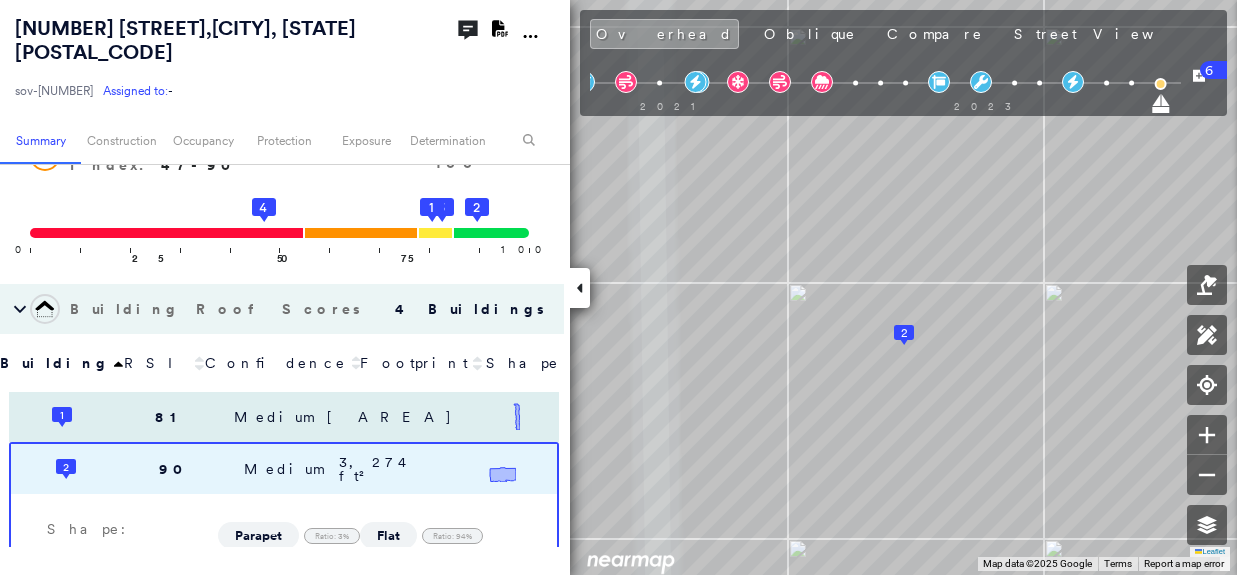 click on "[NUMBER] [MEASUREMENT] [AREA]" at bounding box center [284, 417] 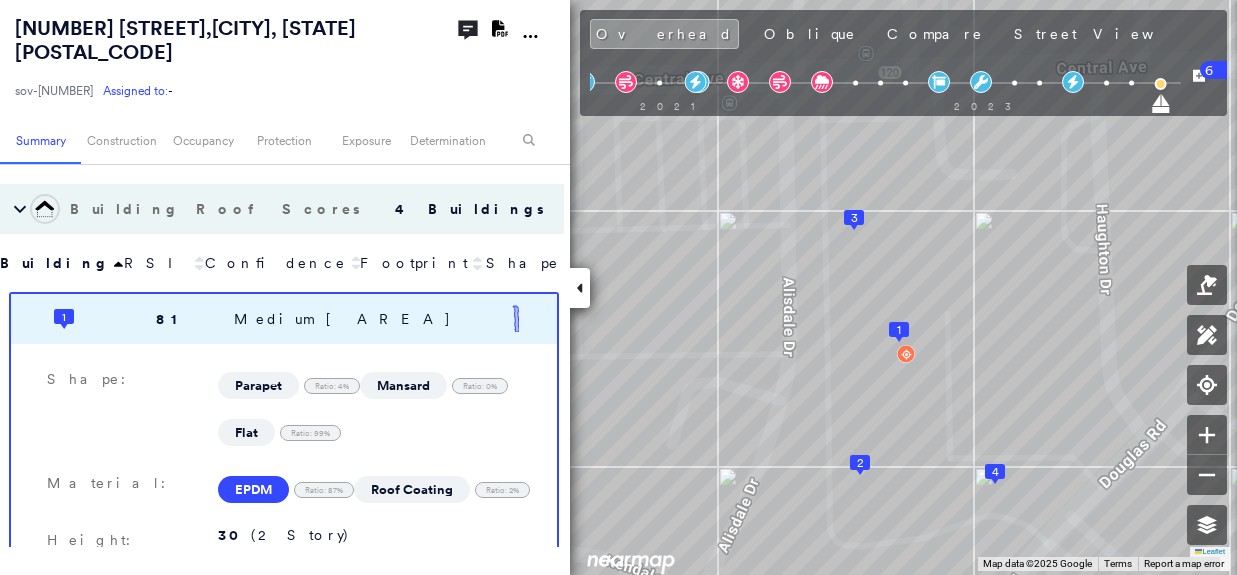 scroll, scrollTop: 389, scrollLeft: 0, axis: vertical 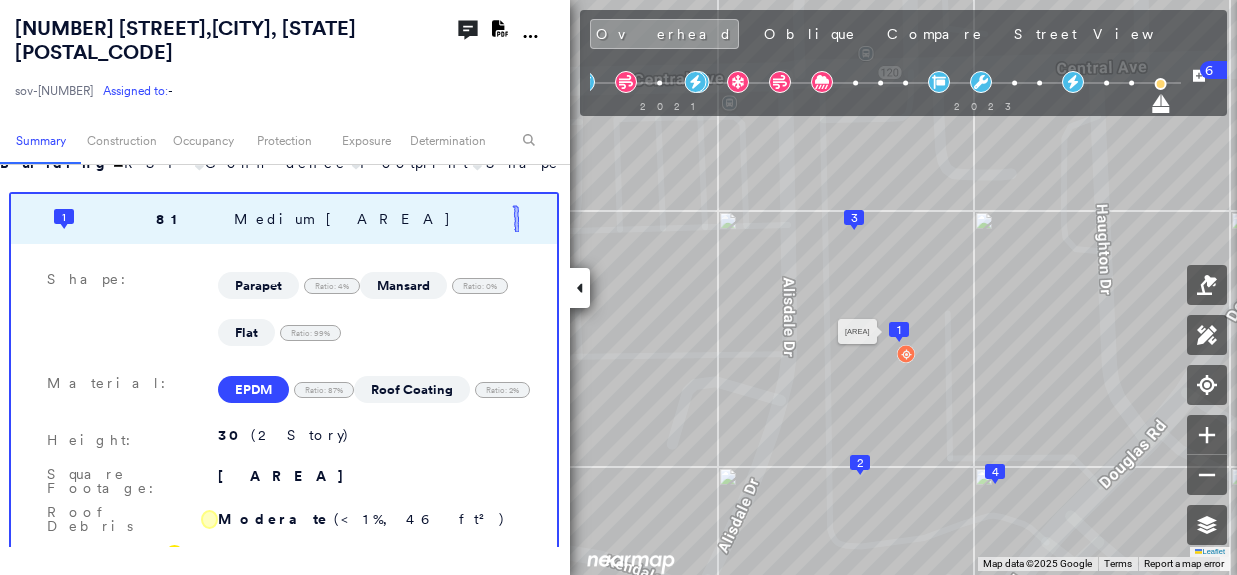 click on "1" at bounding box center (899, 330) 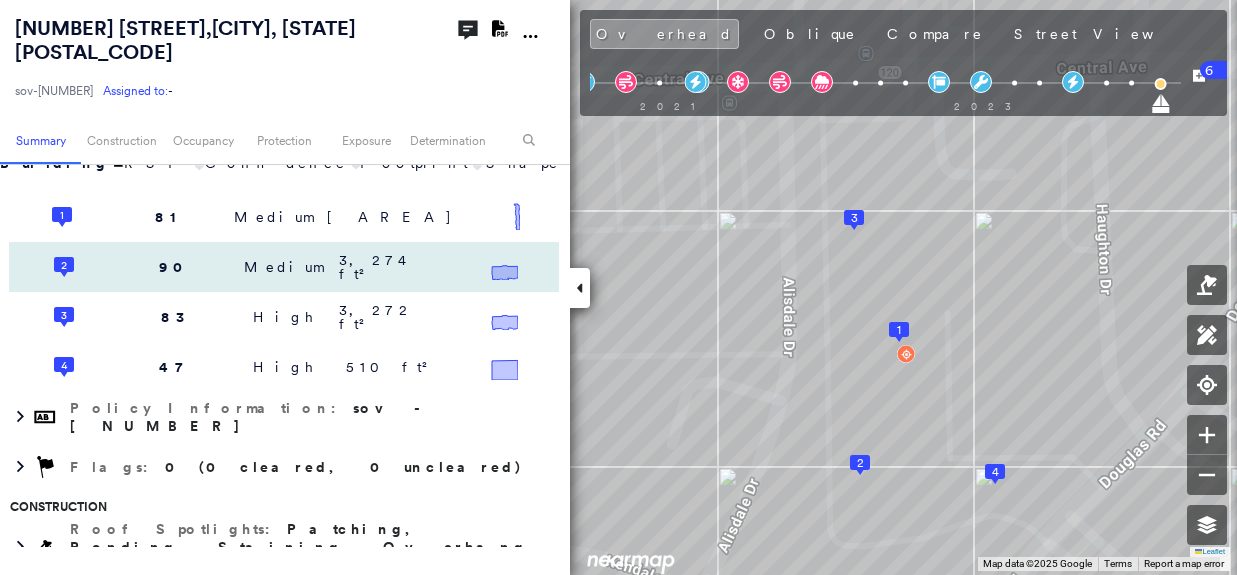 click on "[NUMBER] [MEASUREMENT] [AREA]" at bounding box center [284, 267] 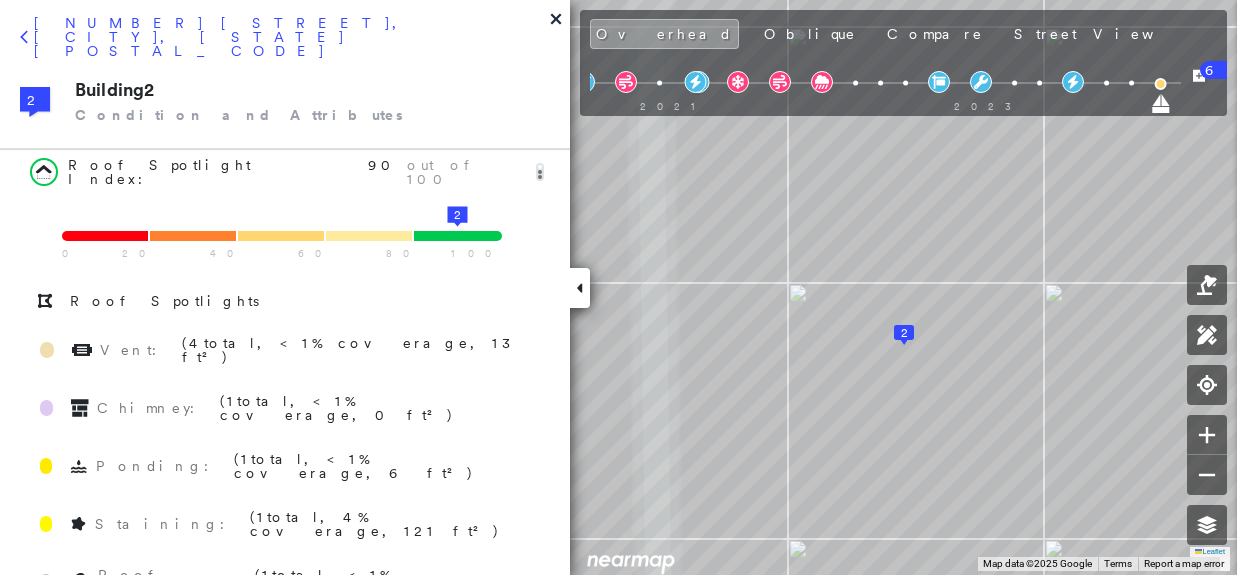 click 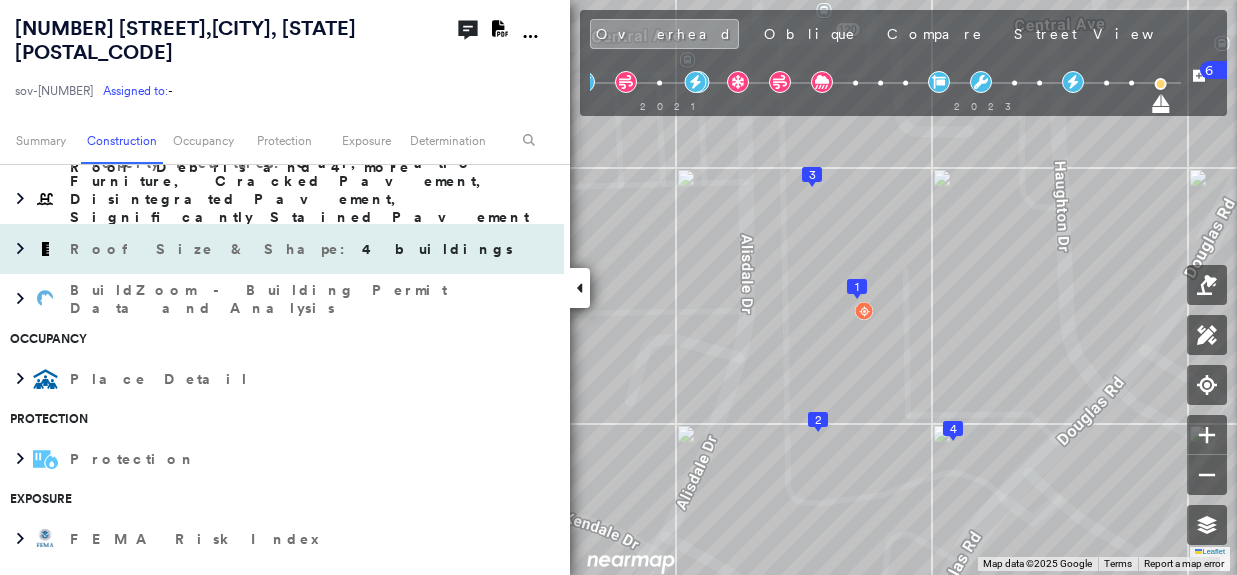 scroll, scrollTop: 789, scrollLeft: 0, axis: vertical 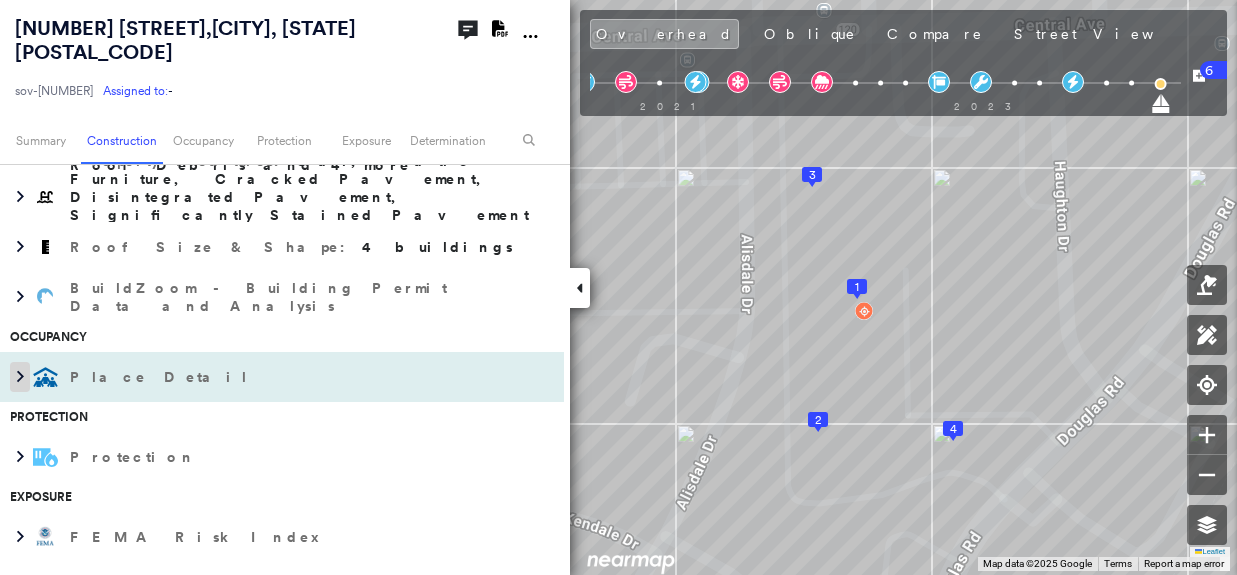 click at bounding box center (20, 377) 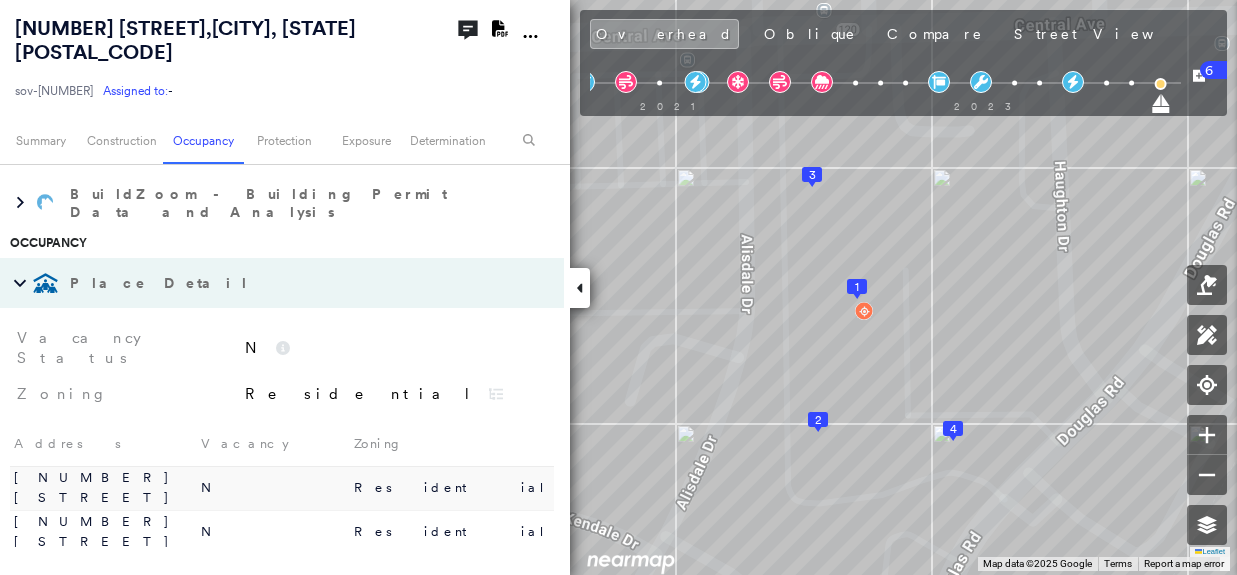 scroll, scrollTop: 789, scrollLeft: 0, axis: vertical 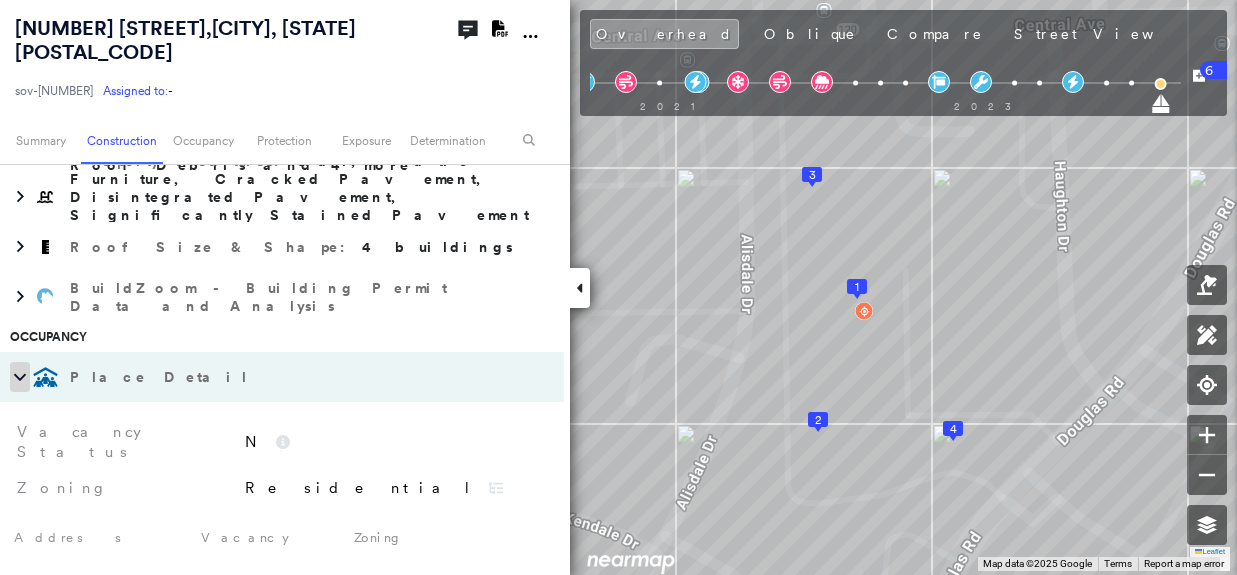 click 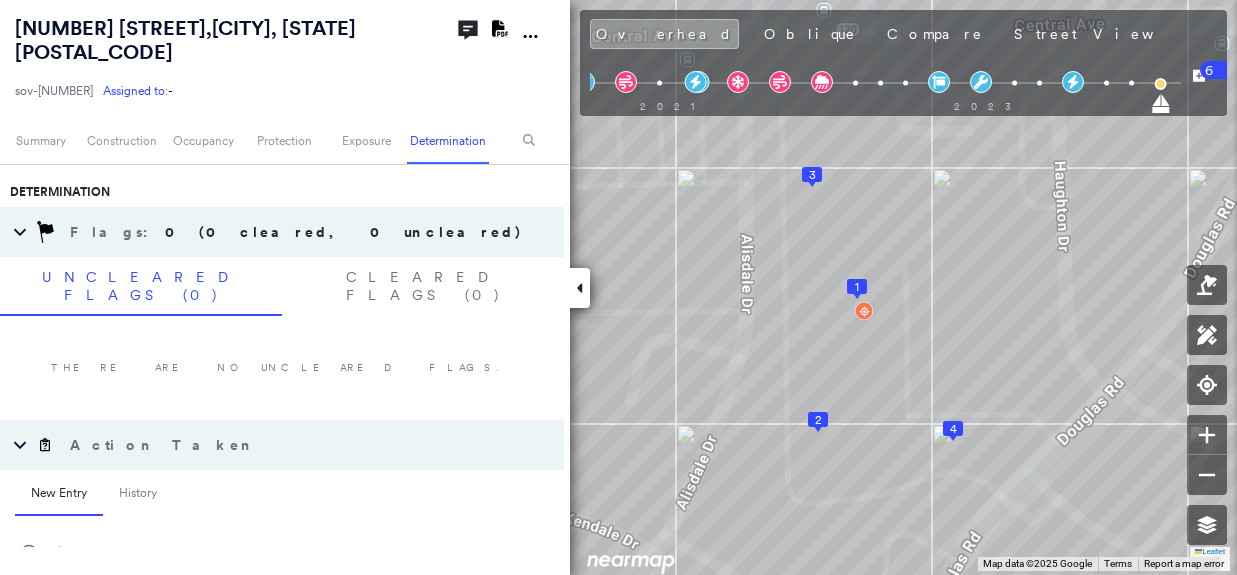 scroll, scrollTop: 1247, scrollLeft: 0, axis: vertical 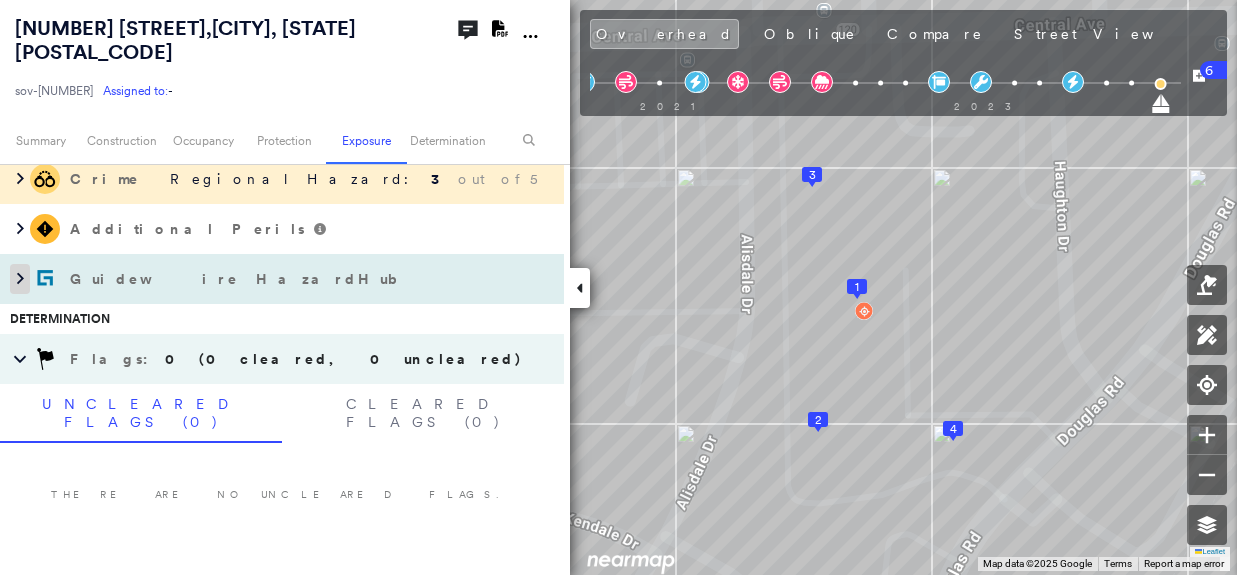 click at bounding box center [20, 279] 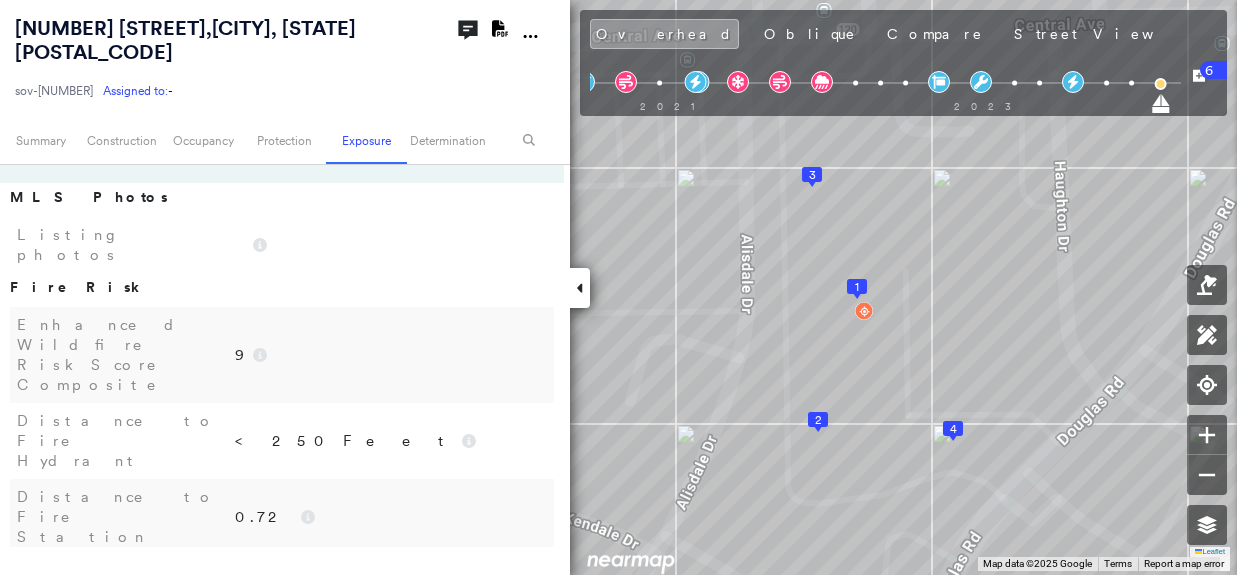 scroll, scrollTop: 1247, scrollLeft: 0, axis: vertical 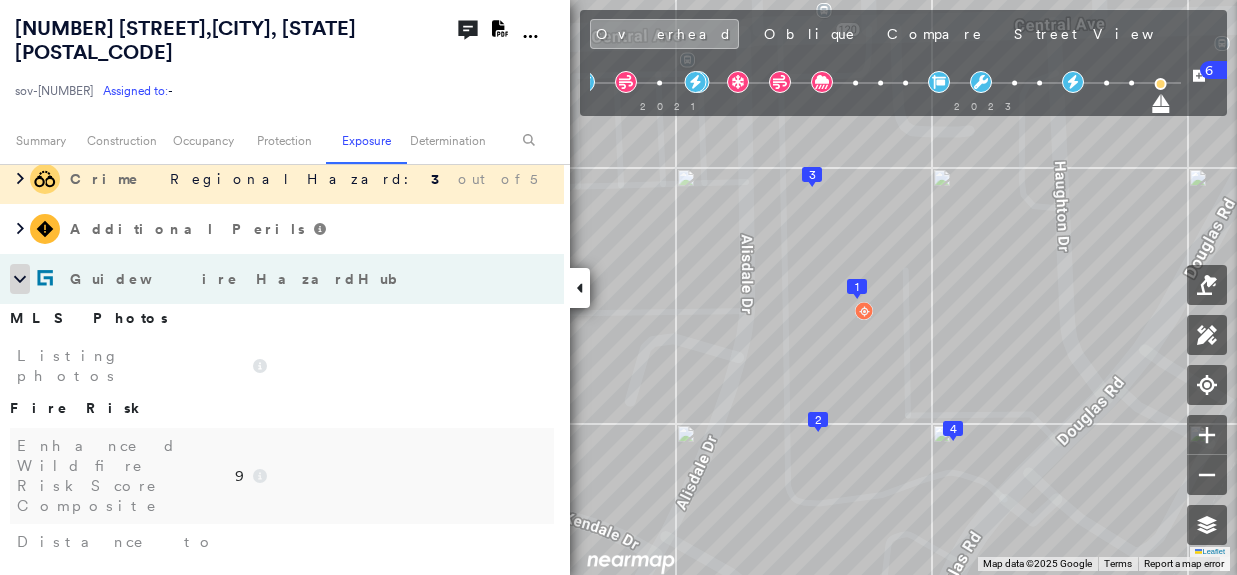 click 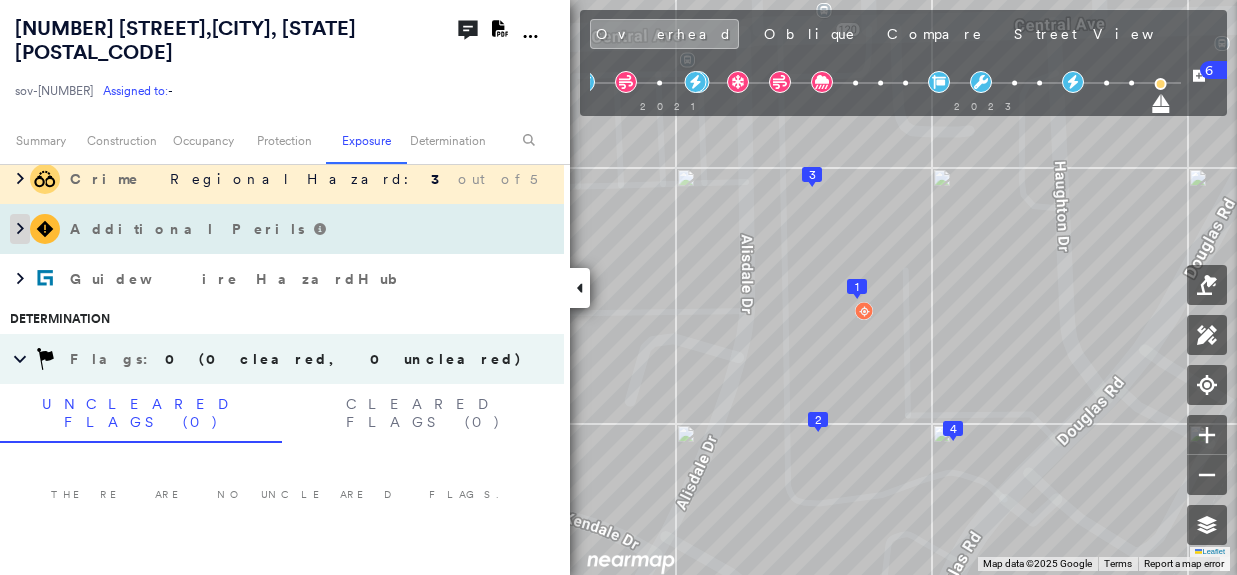 click 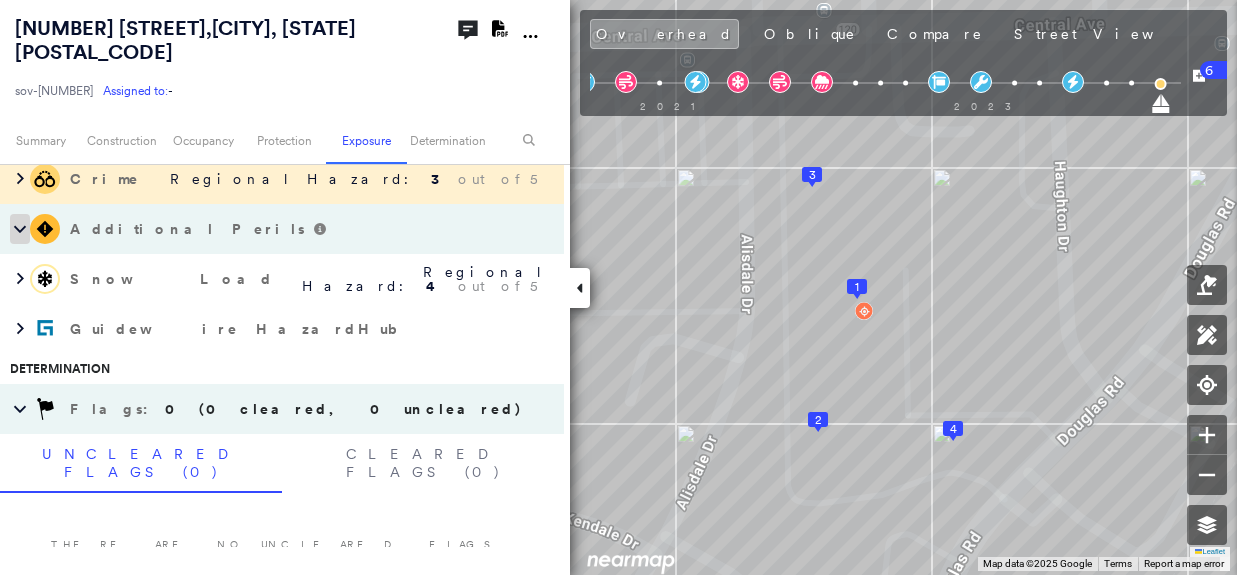 click 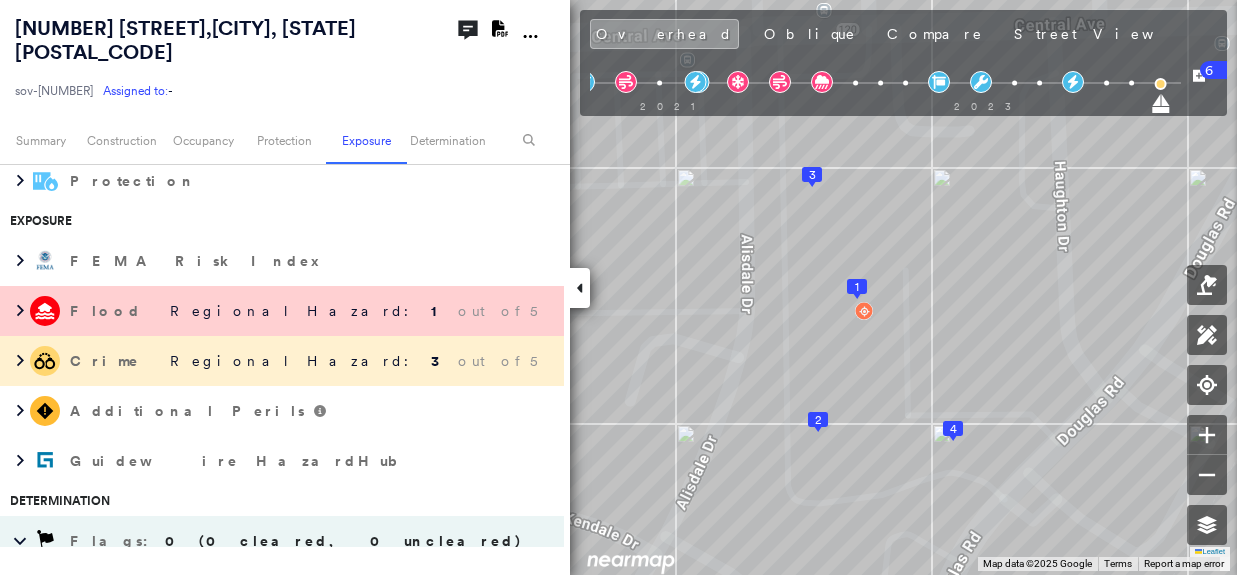 scroll, scrollTop: 1047, scrollLeft: 0, axis: vertical 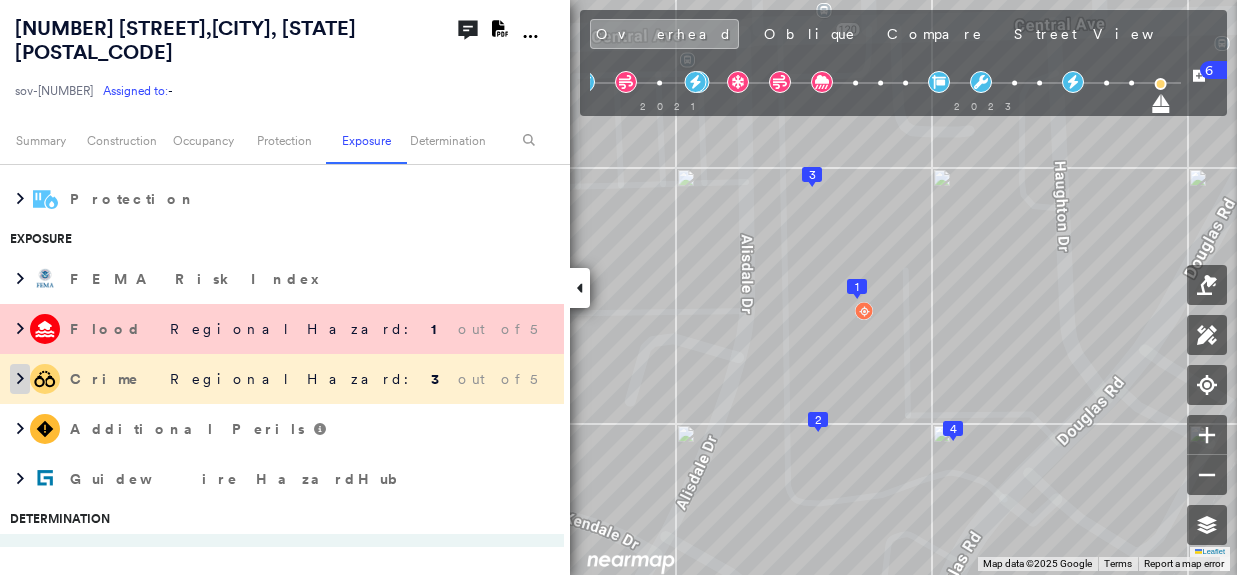 click at bounding box center [20, 379] 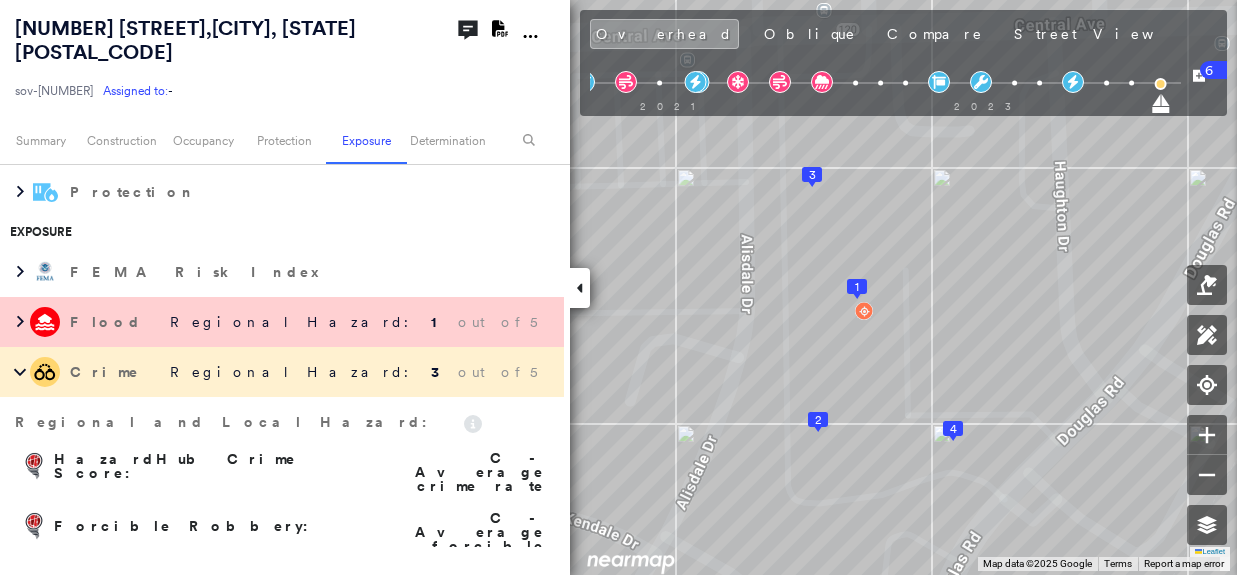 scroll, scrollTop: 1047, scrollLeft: 0, axis: vertical 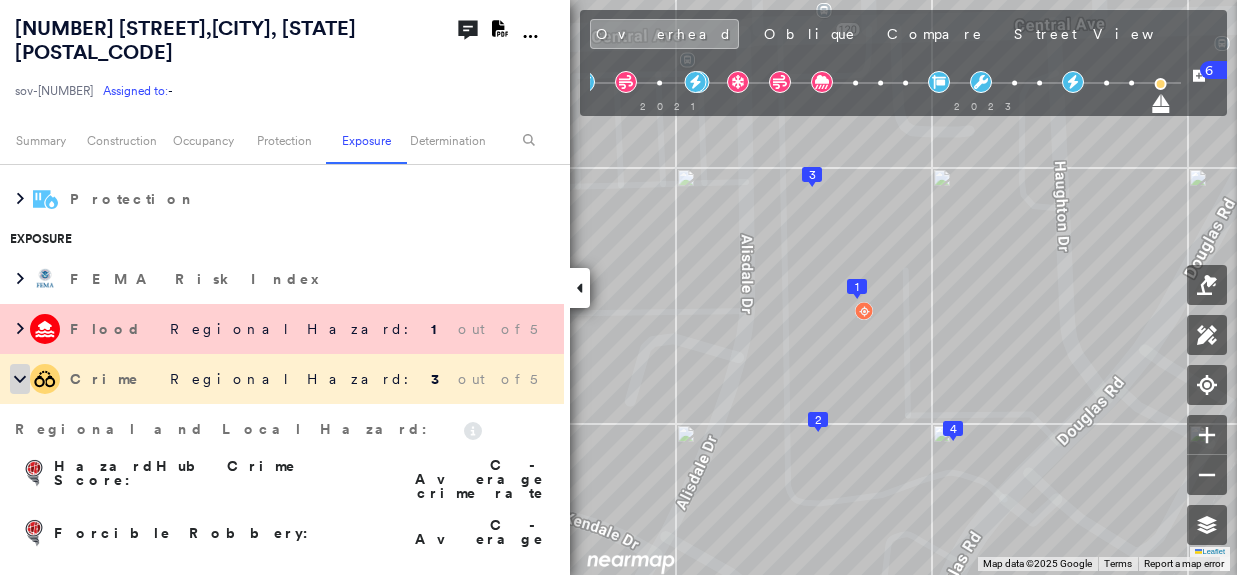 click 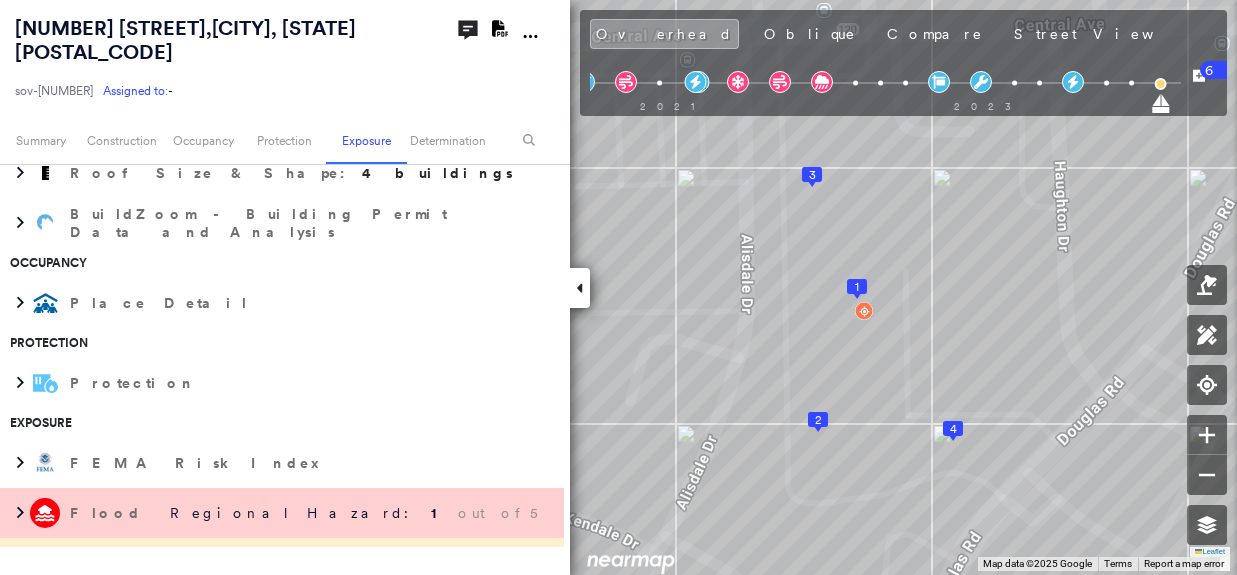 scroll, scrollTop: 847, scrollLeft: 0, axis: vertical 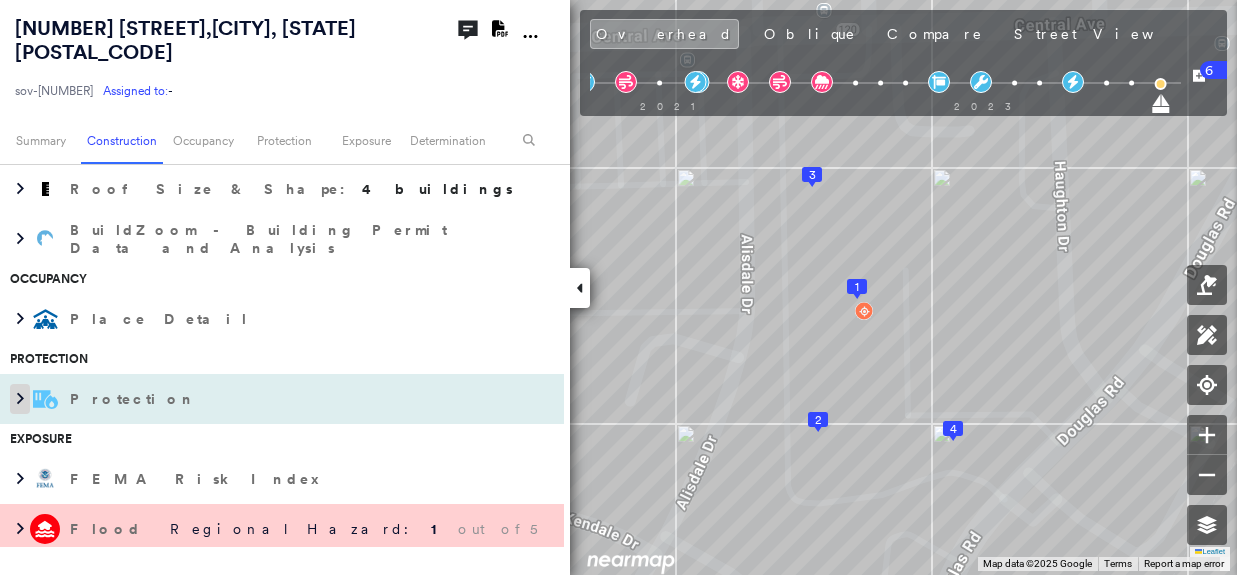 click 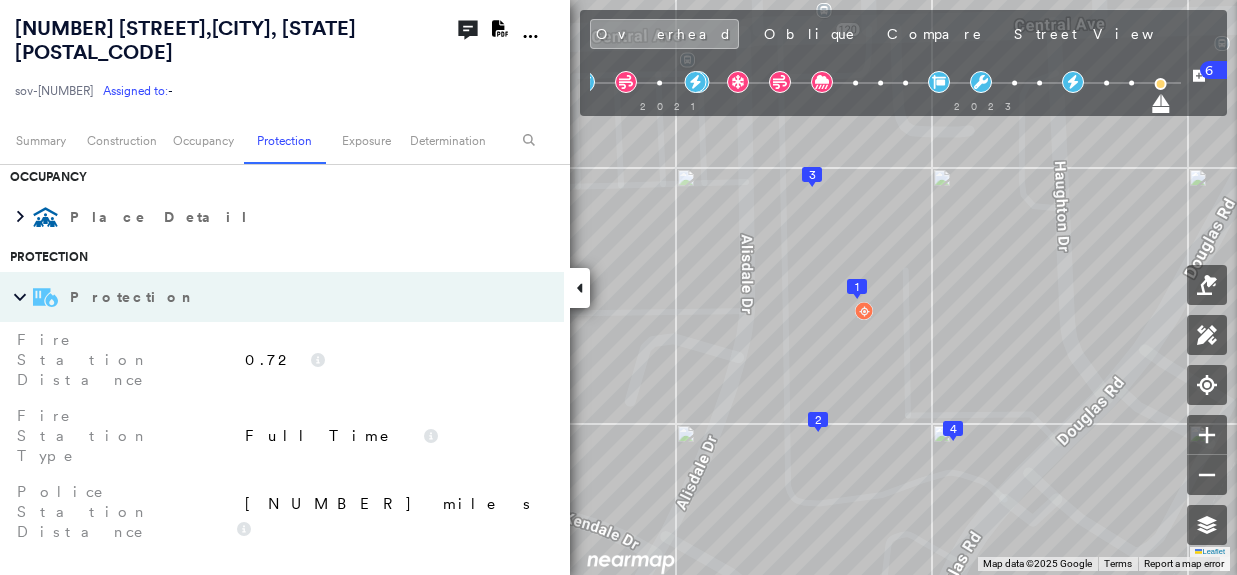 scroll, scrollTop: 947, scrollLeft: 0, axis: vertical 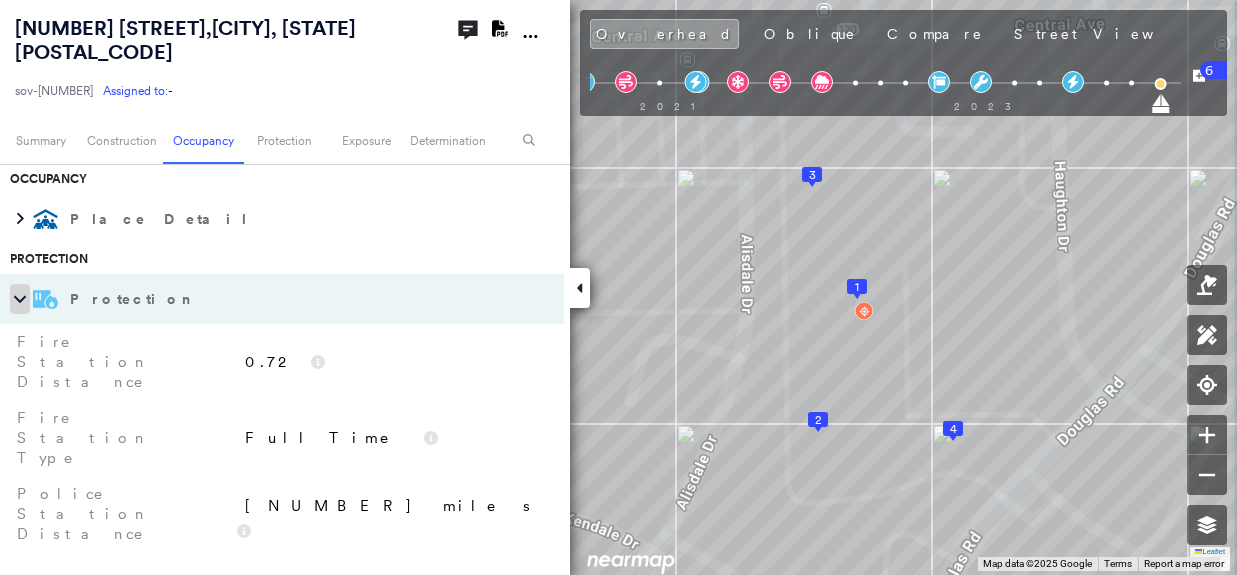 click 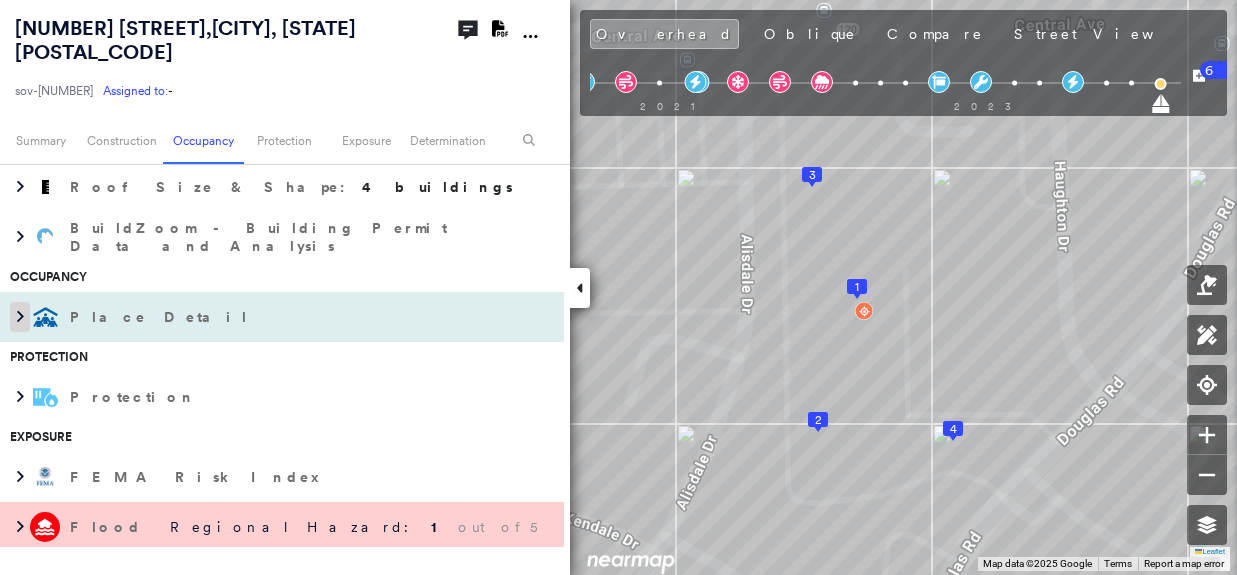scroll, scrollTop: 847, scrollLeft: 0, axis: vertical 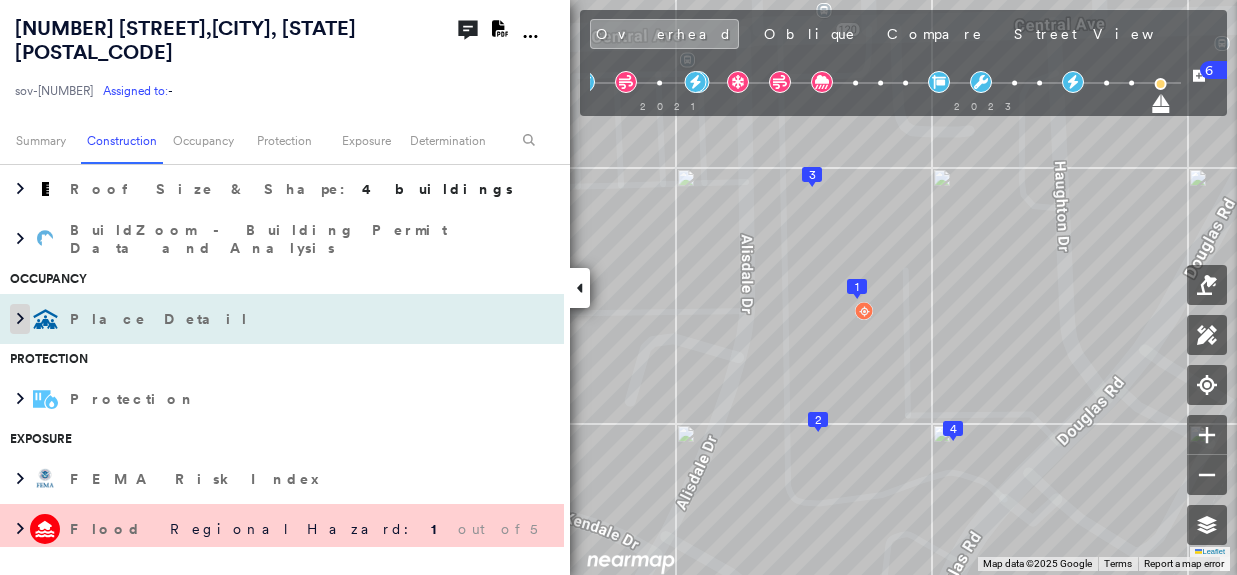 click 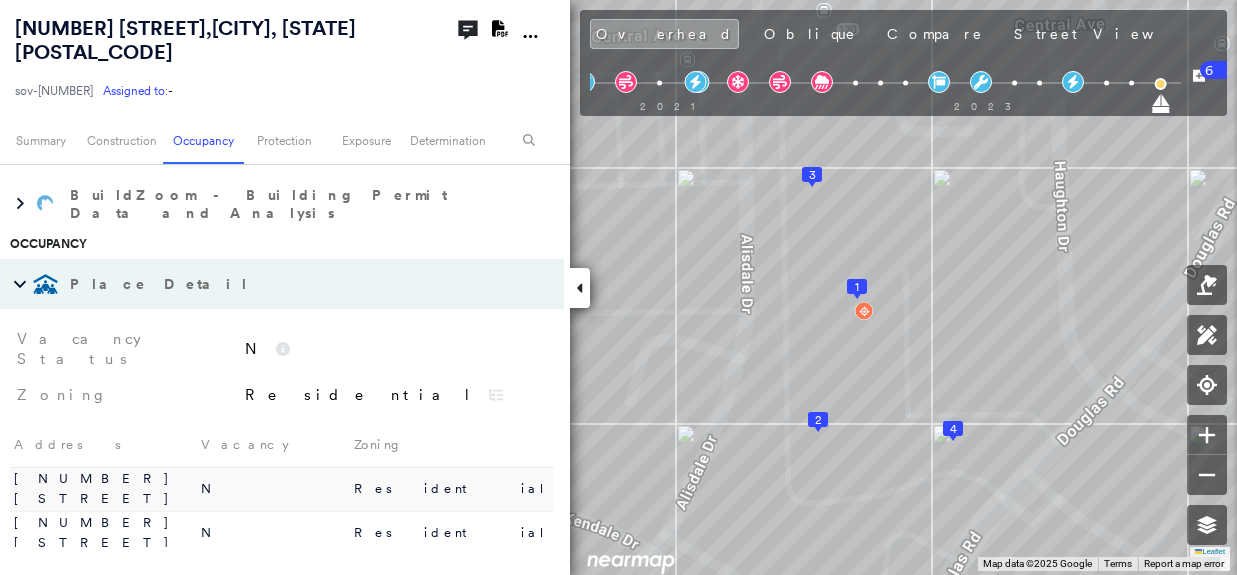 scroll, scrollTop: 847, scrollLeft: 0, axis: vertical 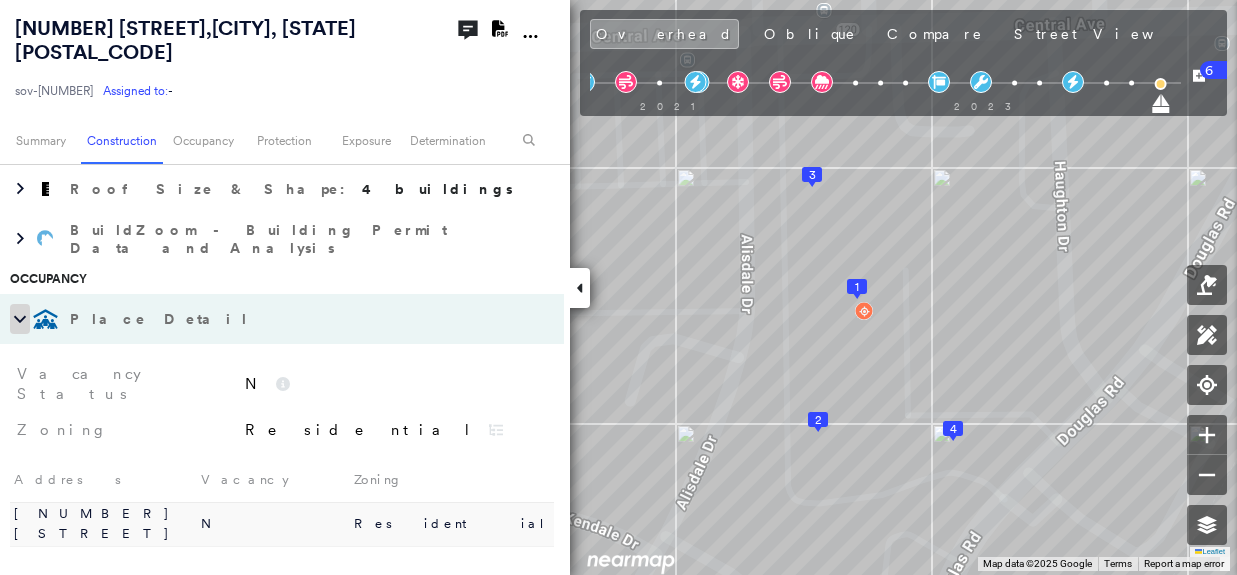 click 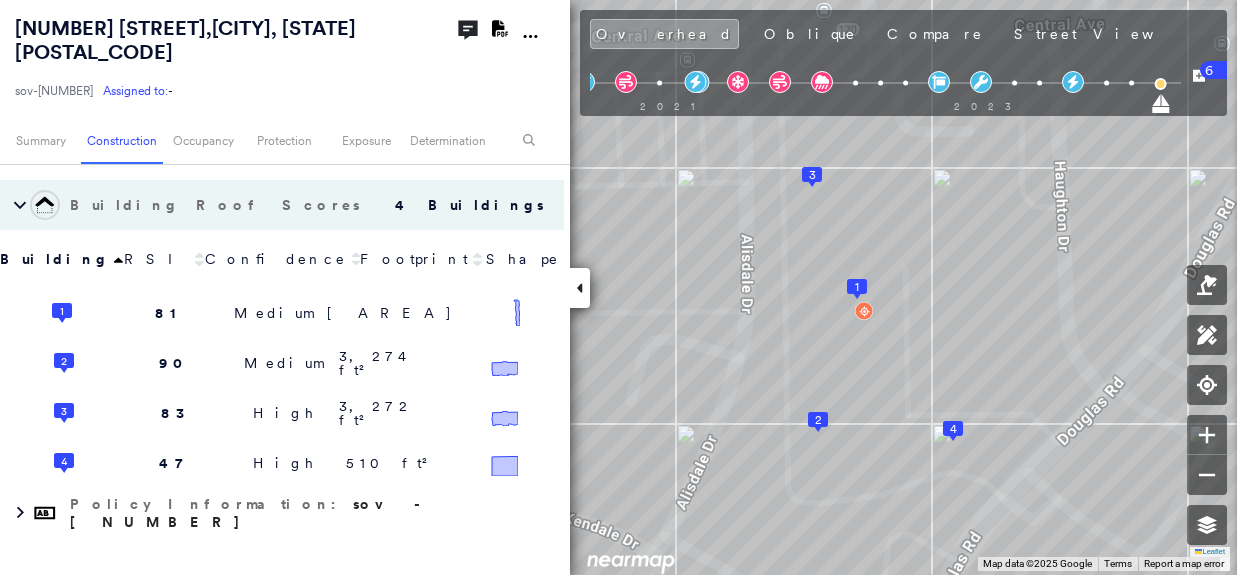 scroll, scrollTop: 247, scrollLeft: 0, axis: vertical 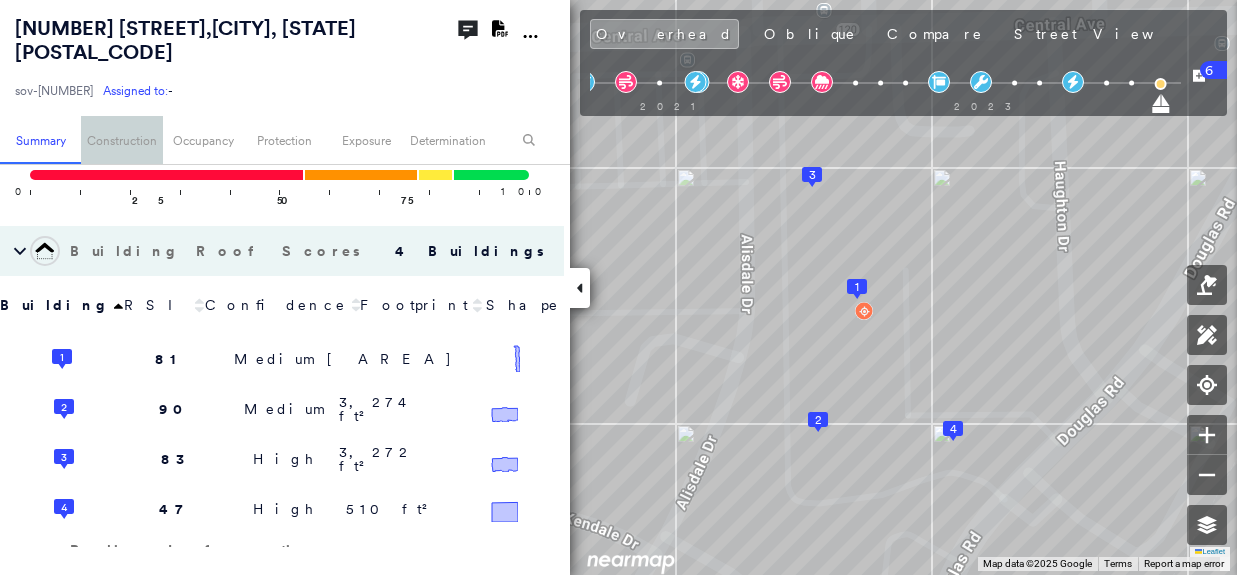 click on "Construction" at bounding box center (121, 140) 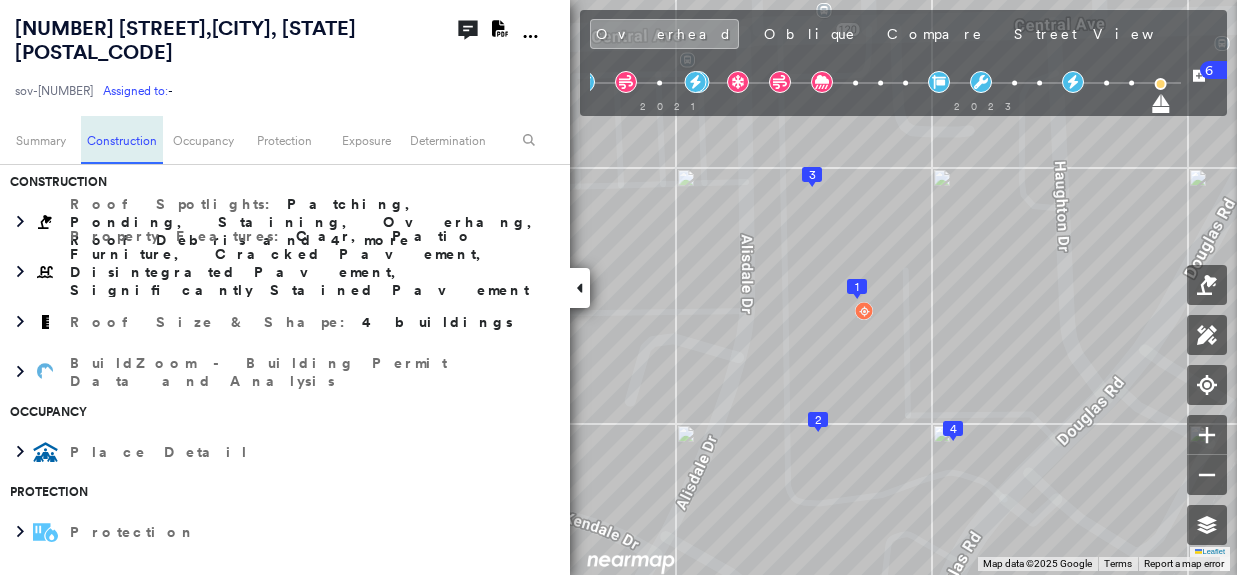scroll, scrollTop: 721, scrollLeft: 0, axis: vertical 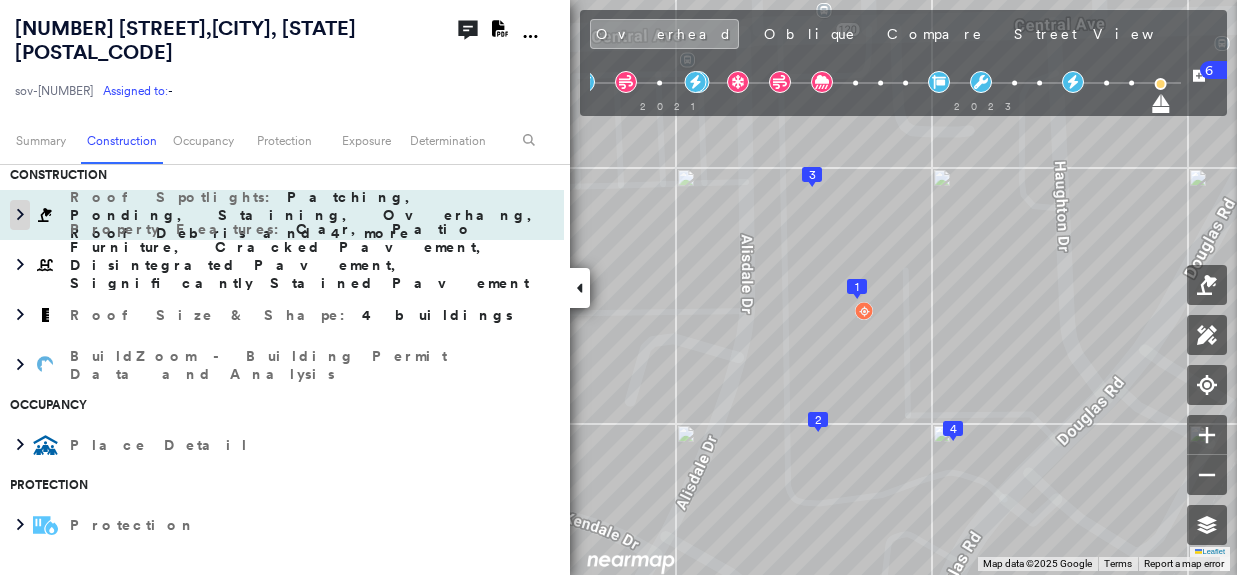click 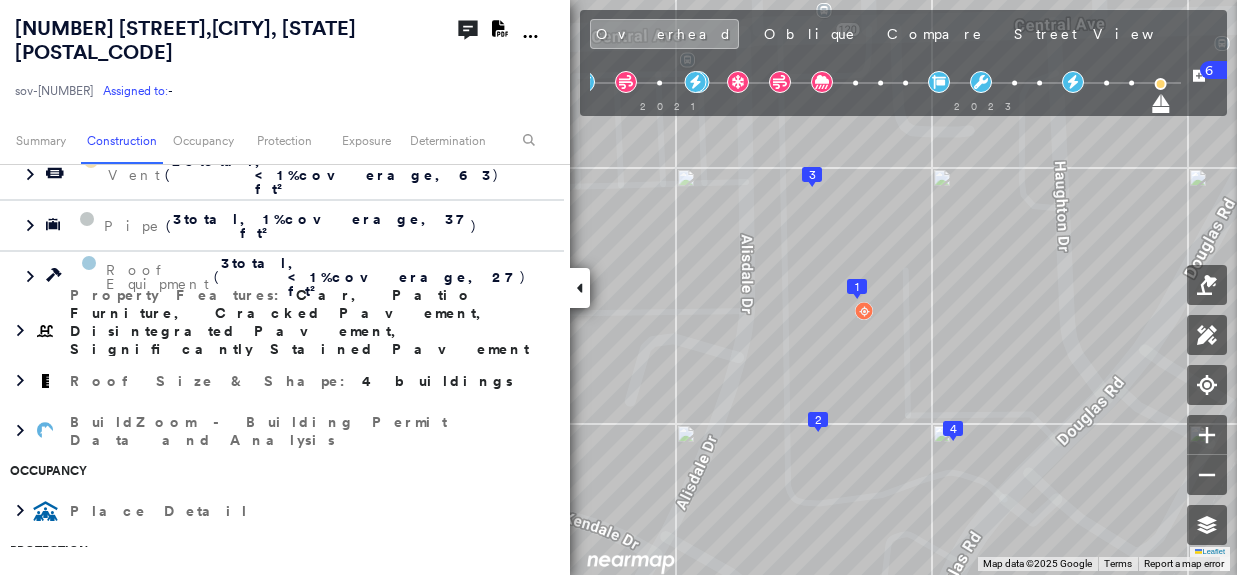 scroll, scrollTop: 1121, scrollLeft: 0, axis: vertical 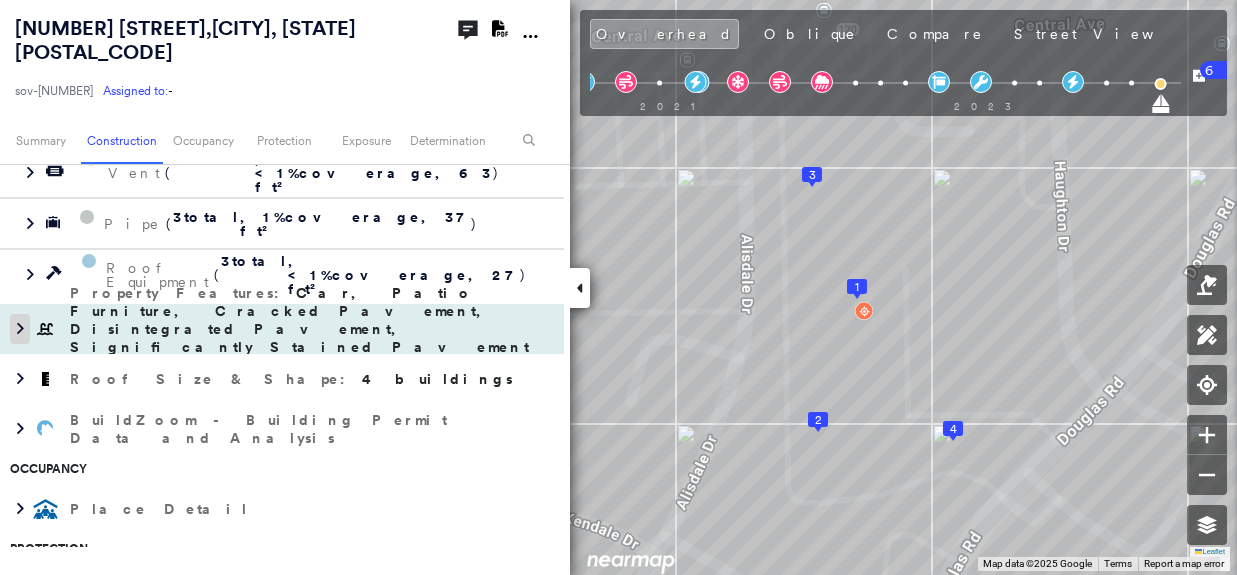 click 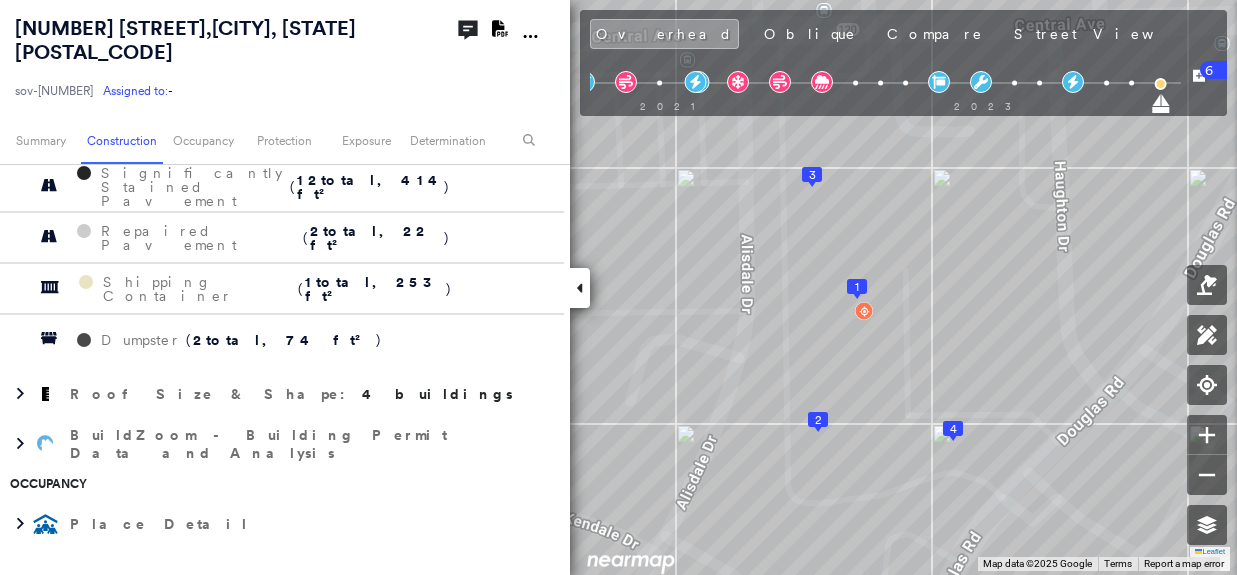 scroll, scrollTop: 1521, scrollLeft: 0, axis: vertical 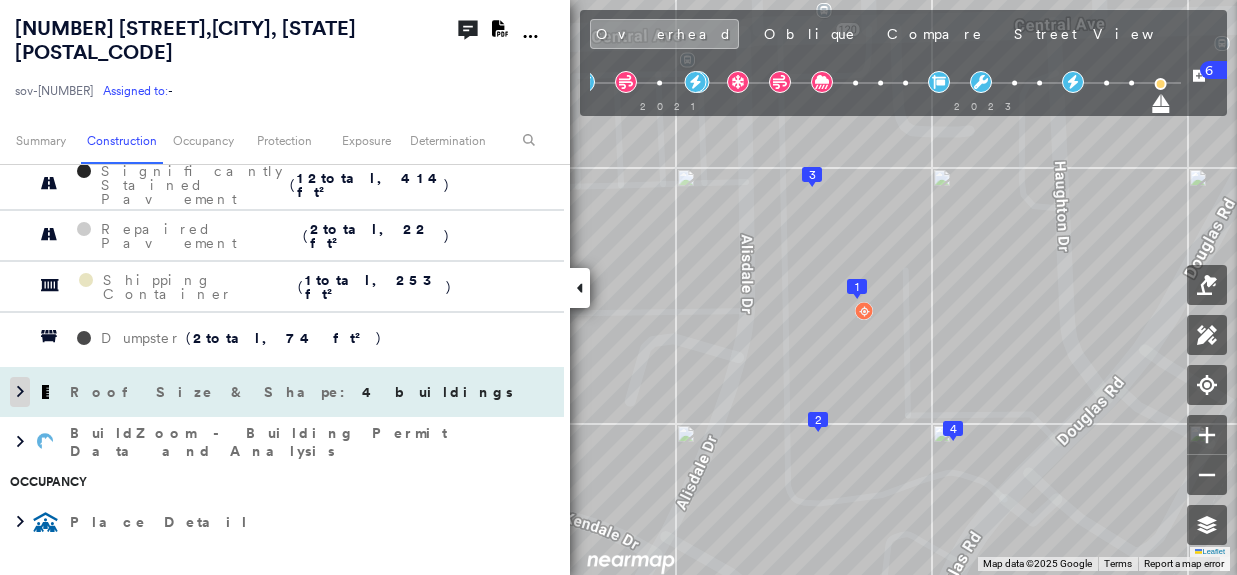 click 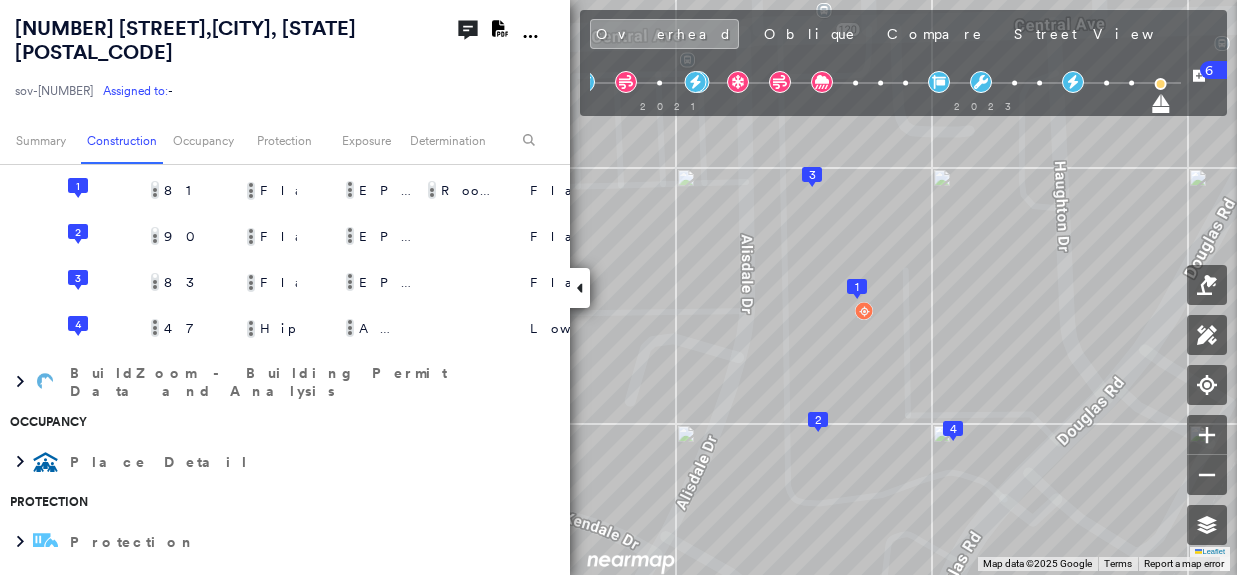 scroll, scrollTop: 1821, scrollLeft: 0, axis: vertical 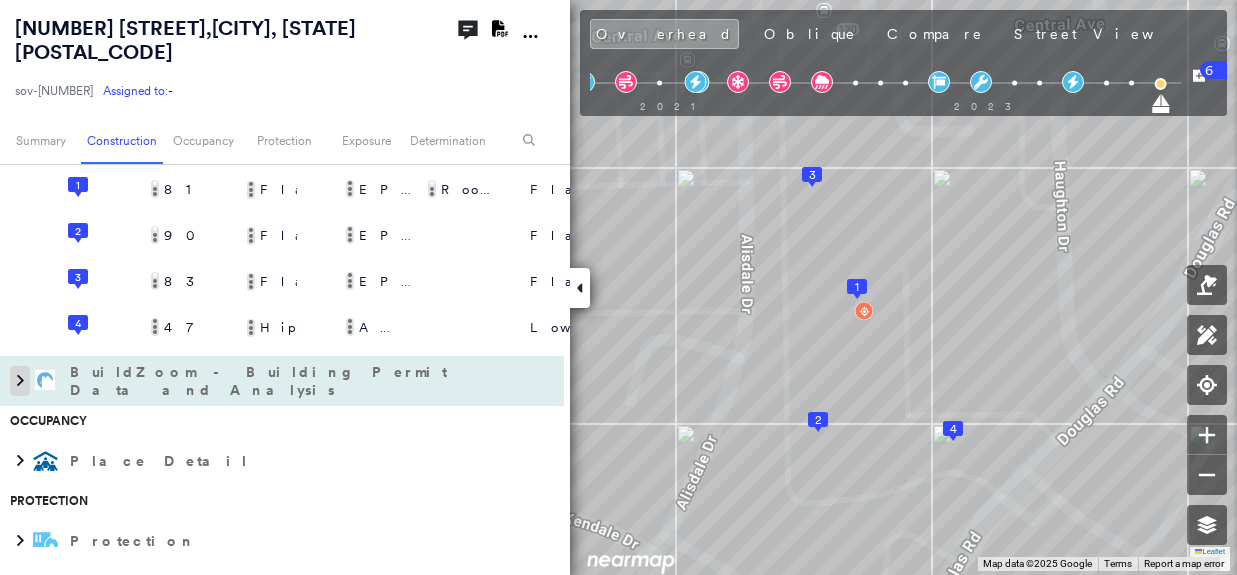 click 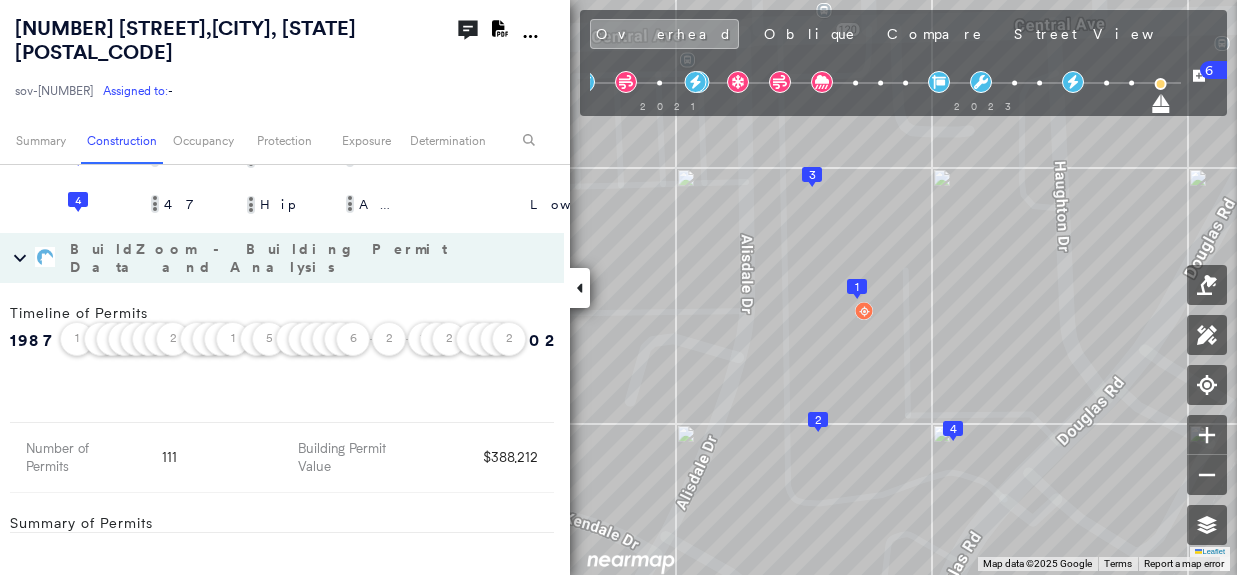 scroll, scrollTop: 1921, scrollLeft: 0, axis: vertical 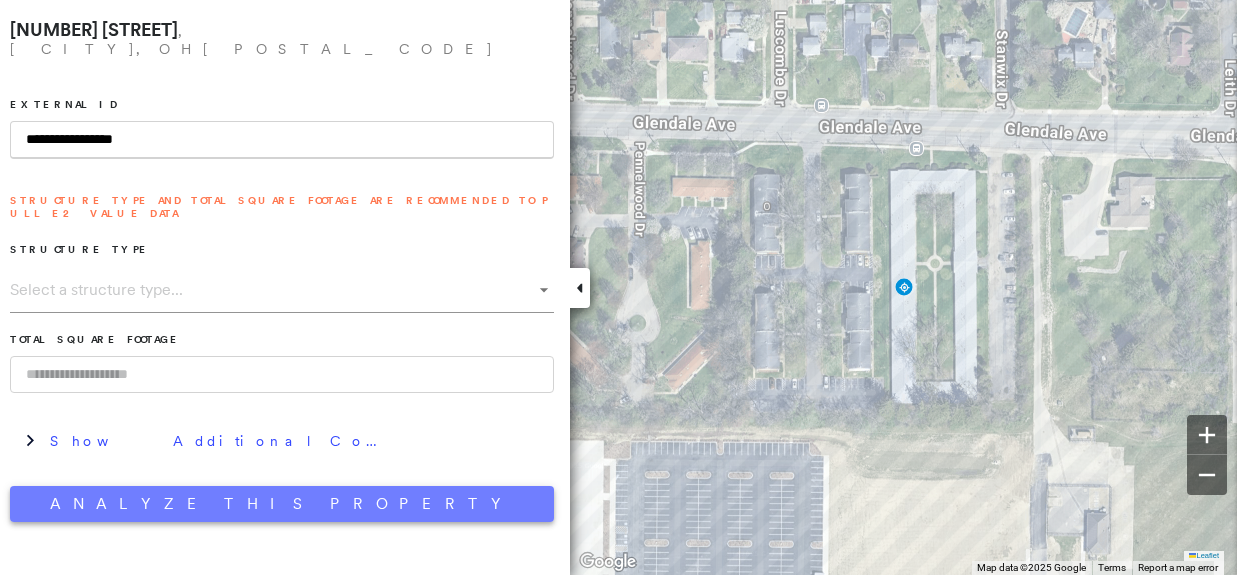 click on "Analyze This Property" at bounding box center (282, 504) 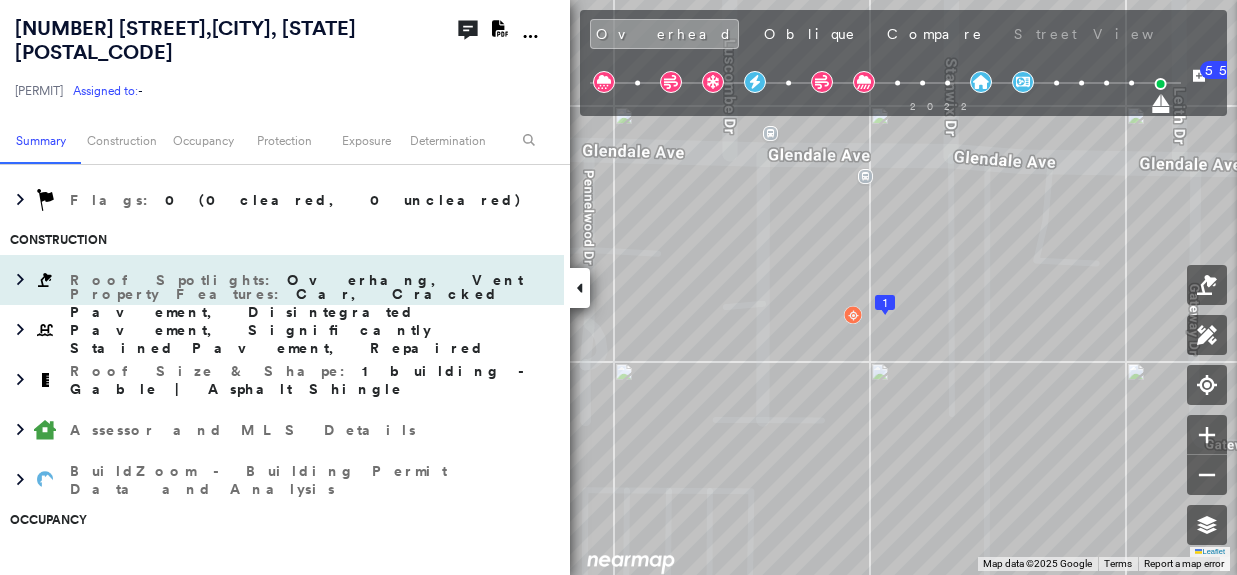 scroll, scrollTop: 400, scrollLeft: 0, axis: vertical 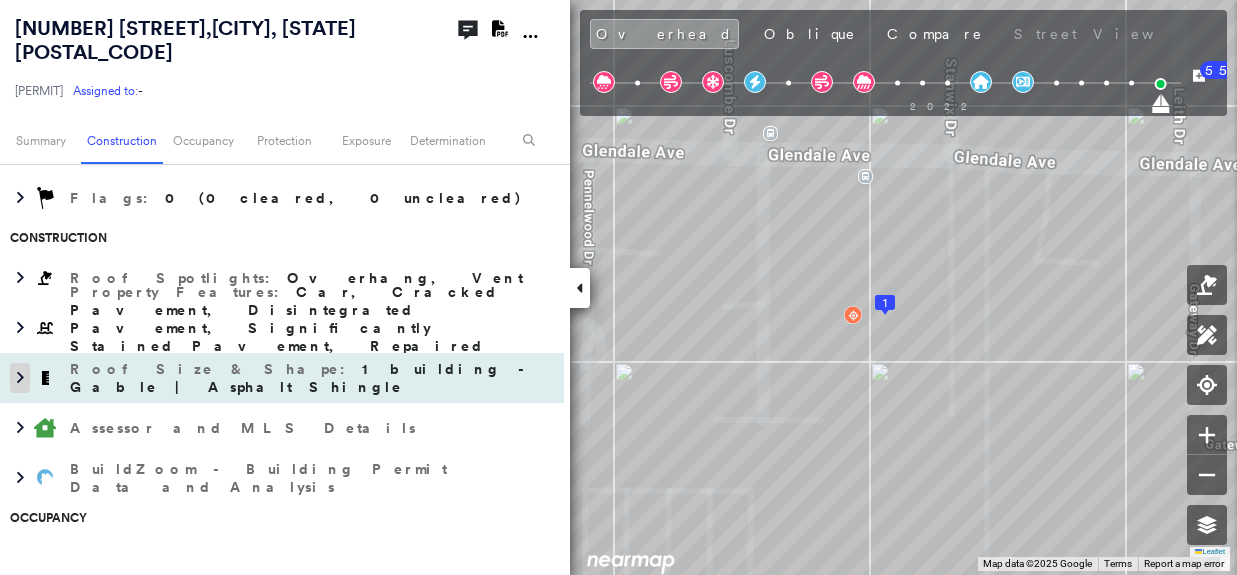 click 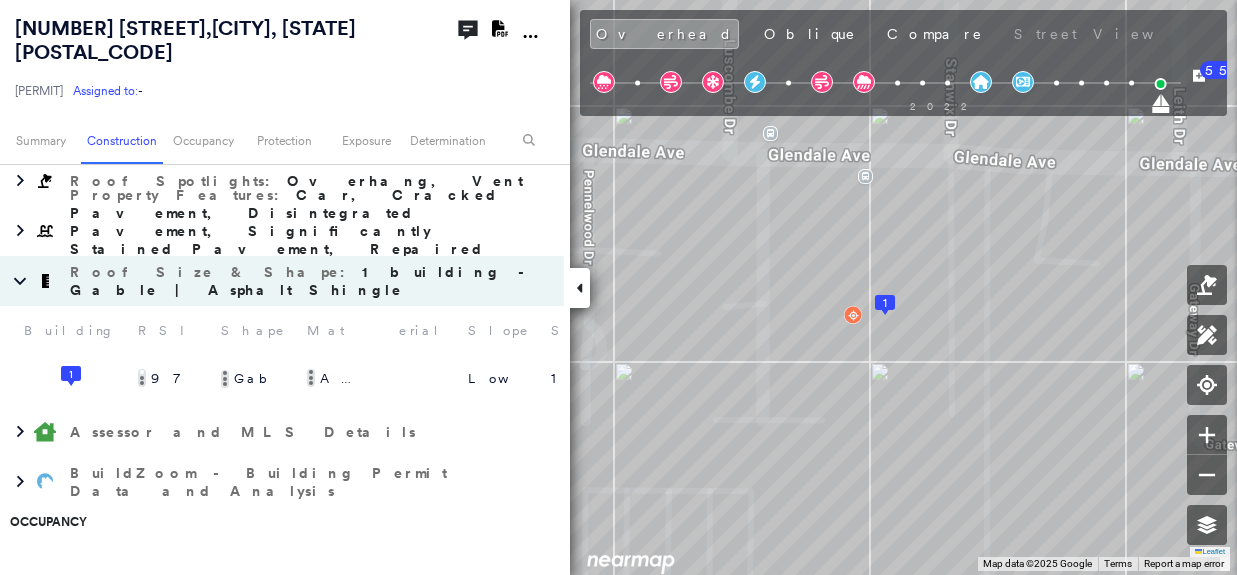 scroll, scrollTop: 500, scrollLeft: 0, axis: vertical 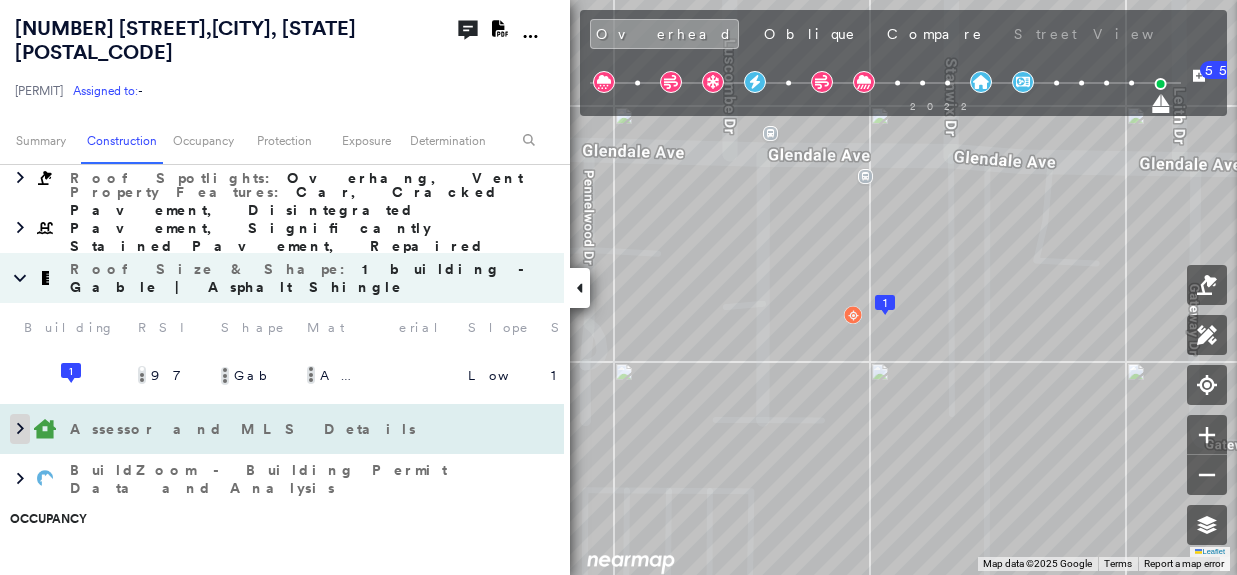click 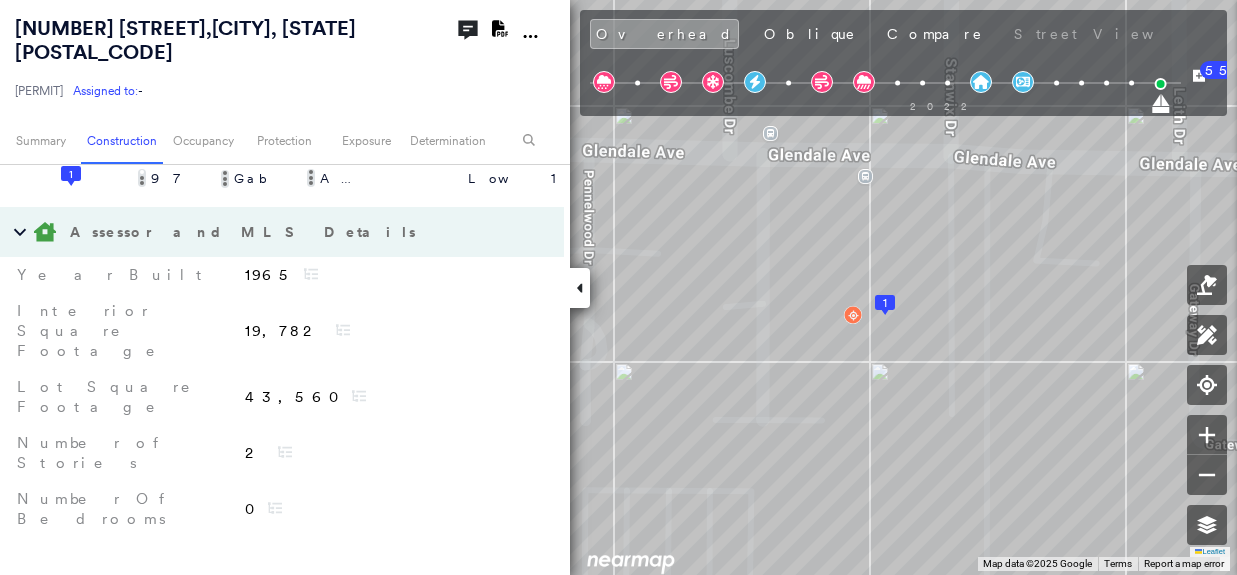 scroll, scrollTop: 700, scrollLeft: 0, axis: vertical 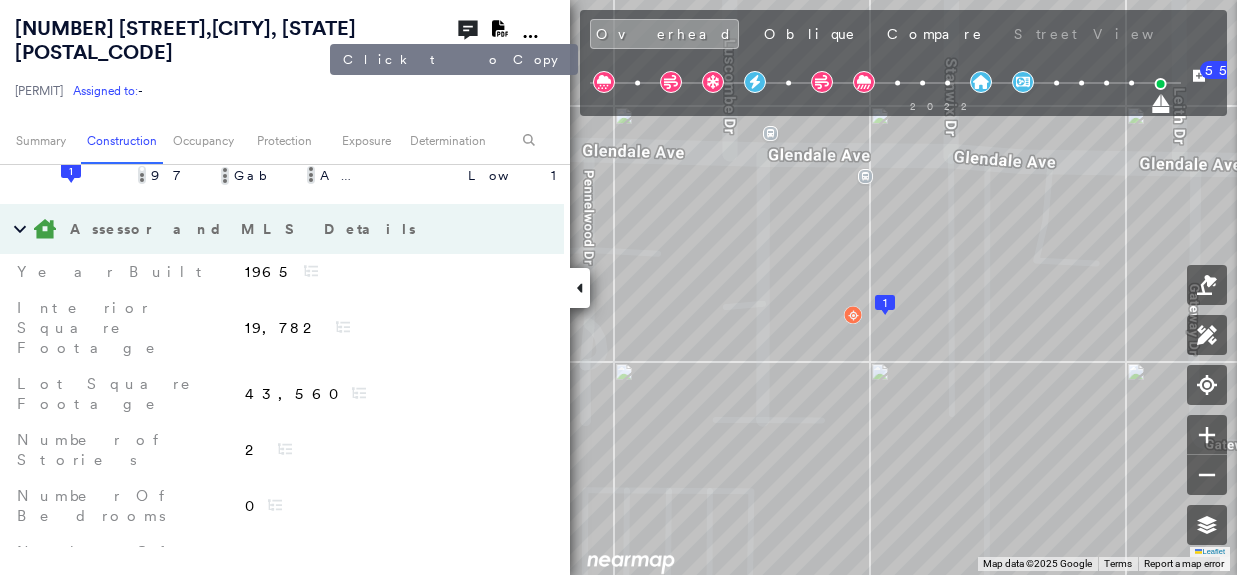 click on "2707  Glendale Ave ,  Toledo, OH 43614" at bounding box center [185, 40] 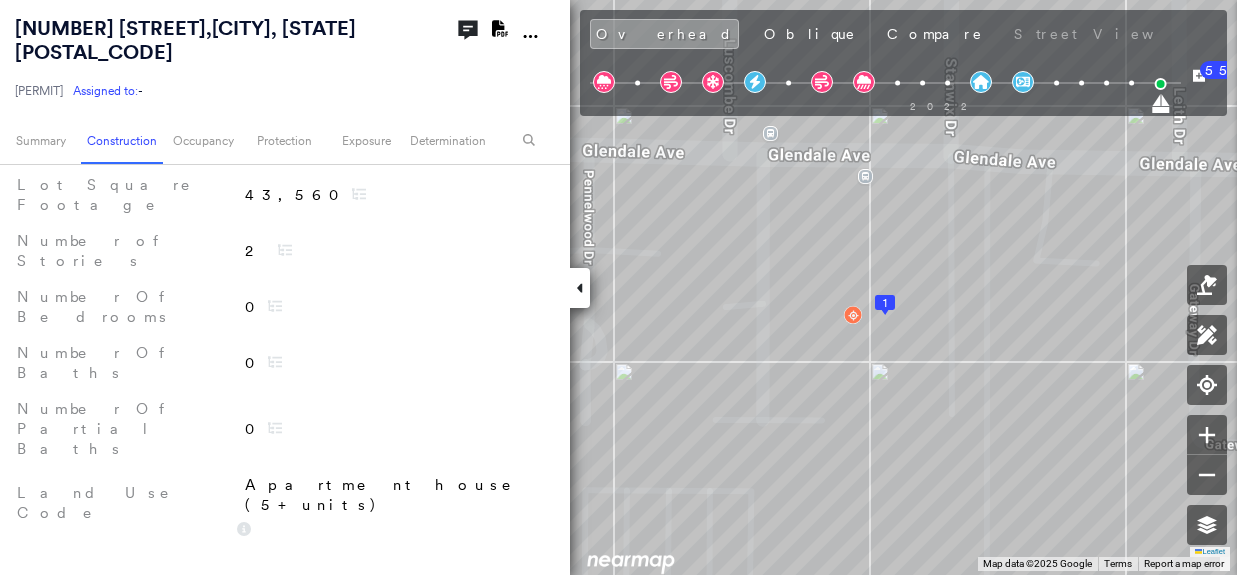 scroll, scrollTop: 900, scrollLeft: 0, axis: vertical 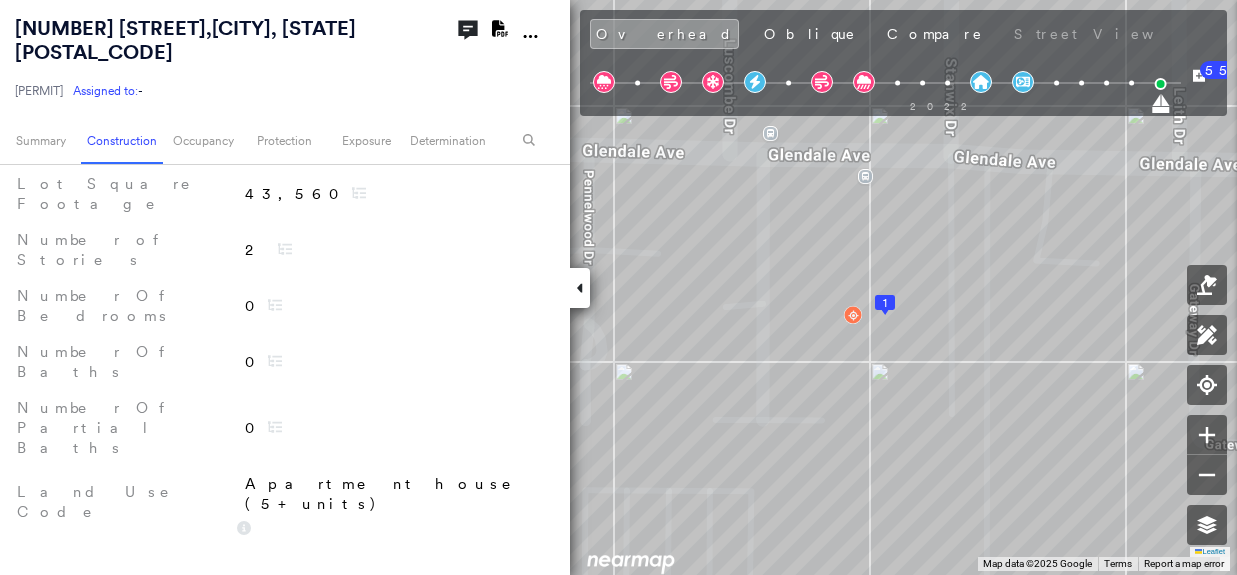 click 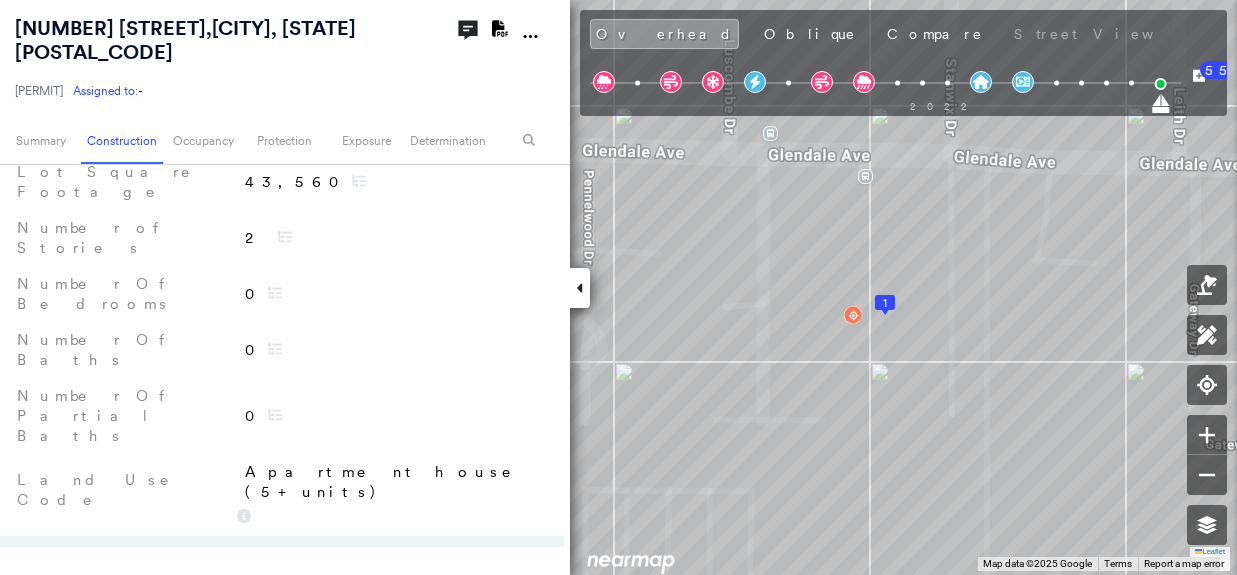 scroll, scrollTop: 900, scrollLeft: 0, axis: vertical 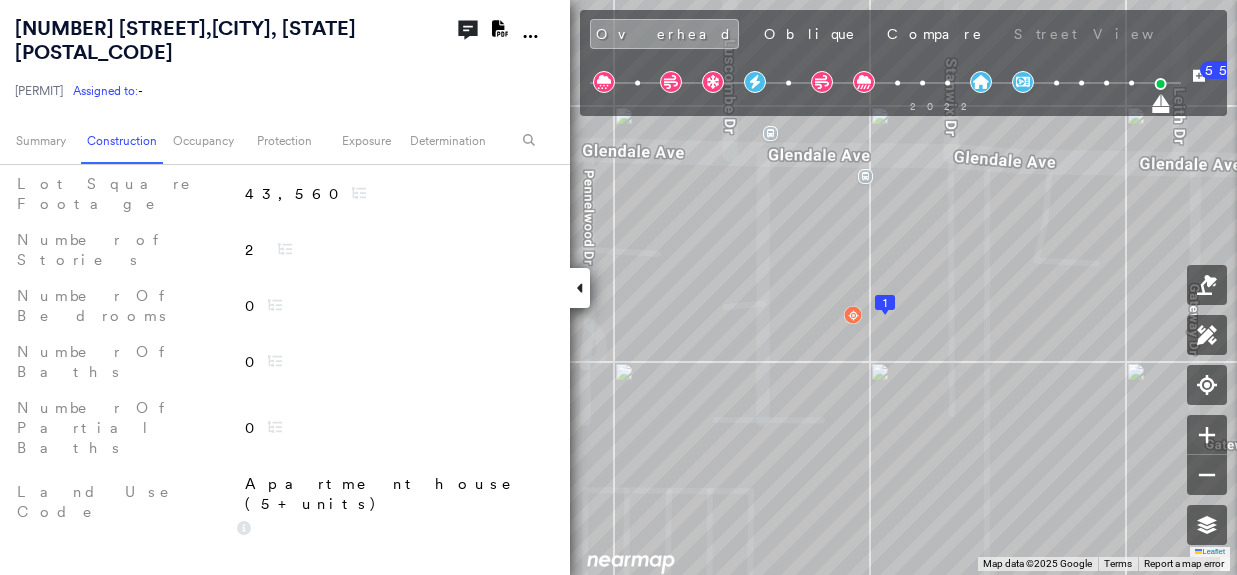 click 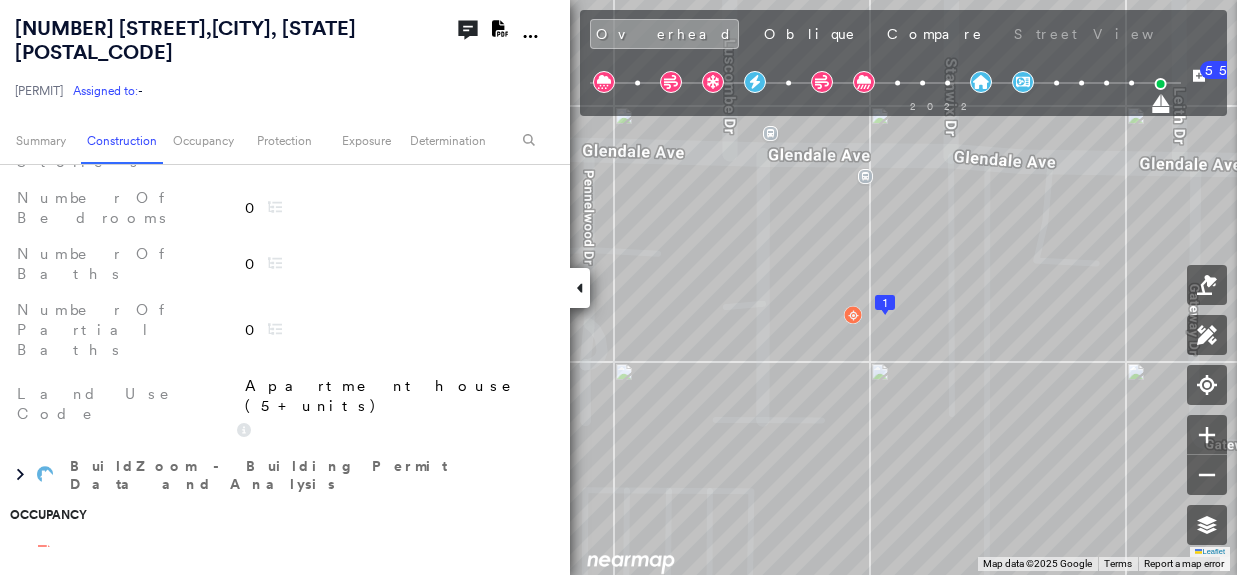 scroll, scrollTop: 1000, scrollLeft: 0, axis: vertical 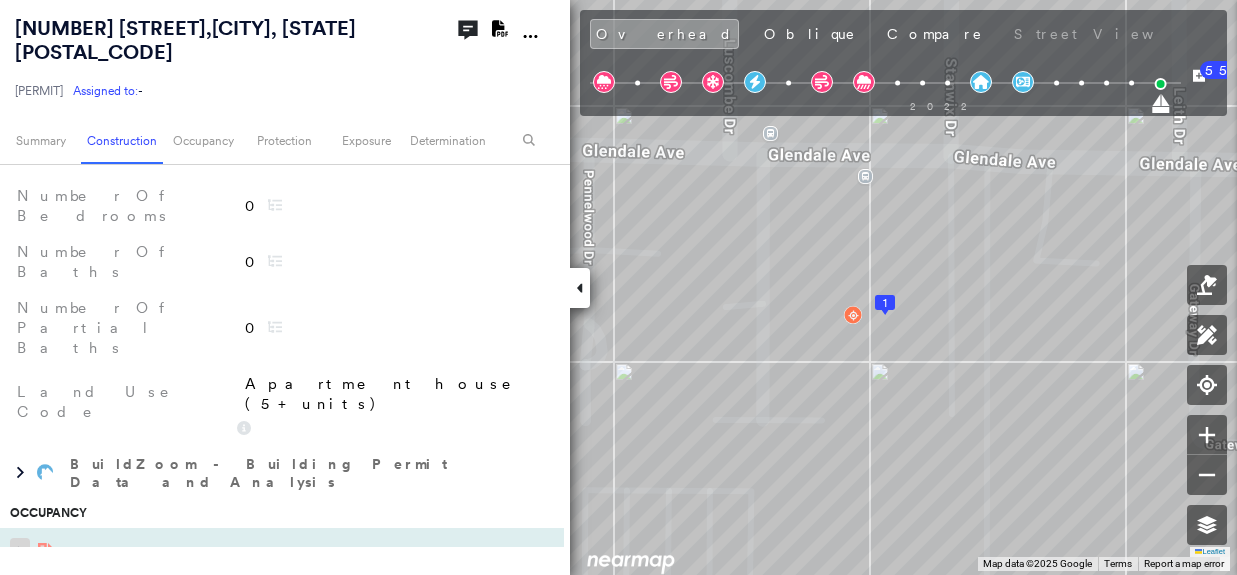 click at bounding box center [20, 553] 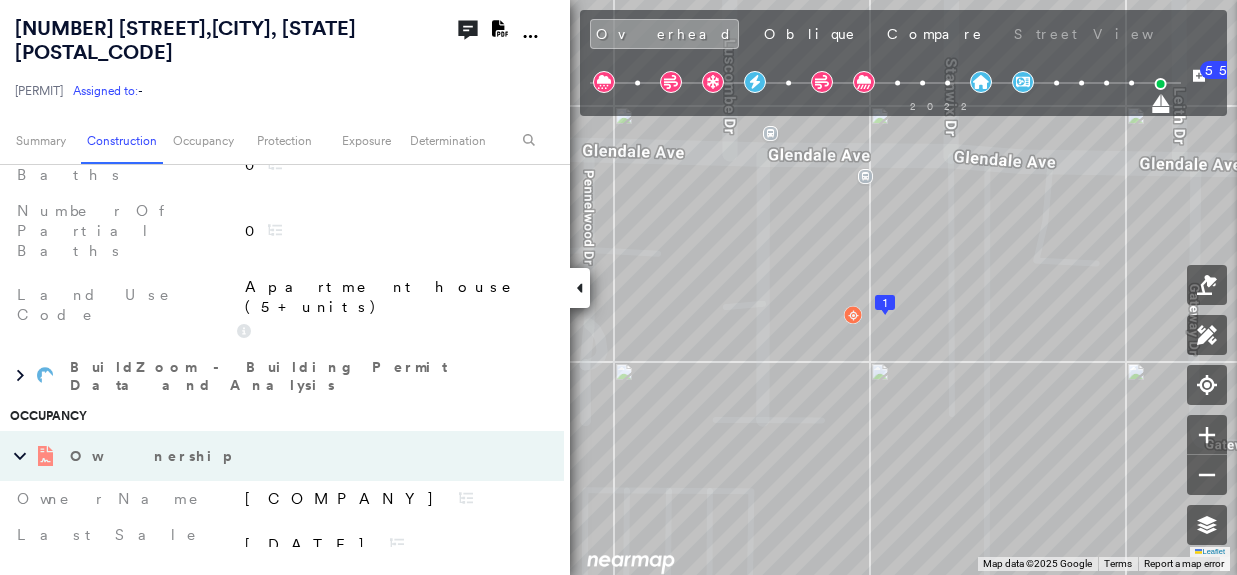 scroll, scrollTop: 1100, scrollLeft: 0, axis: vertical 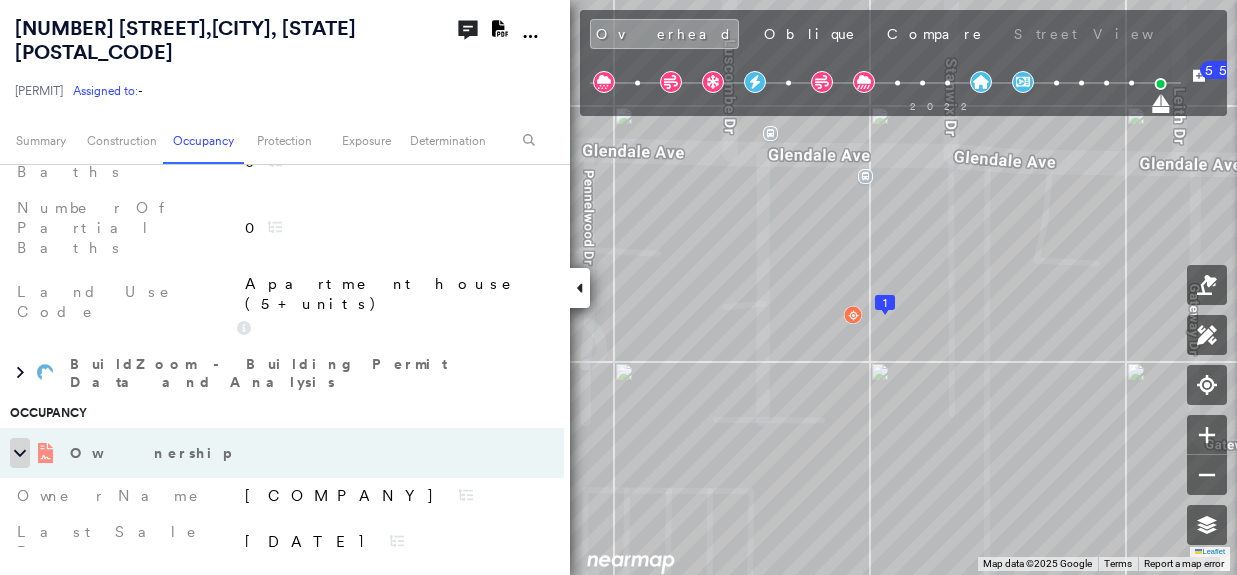 click at bounding box center [20, 453] 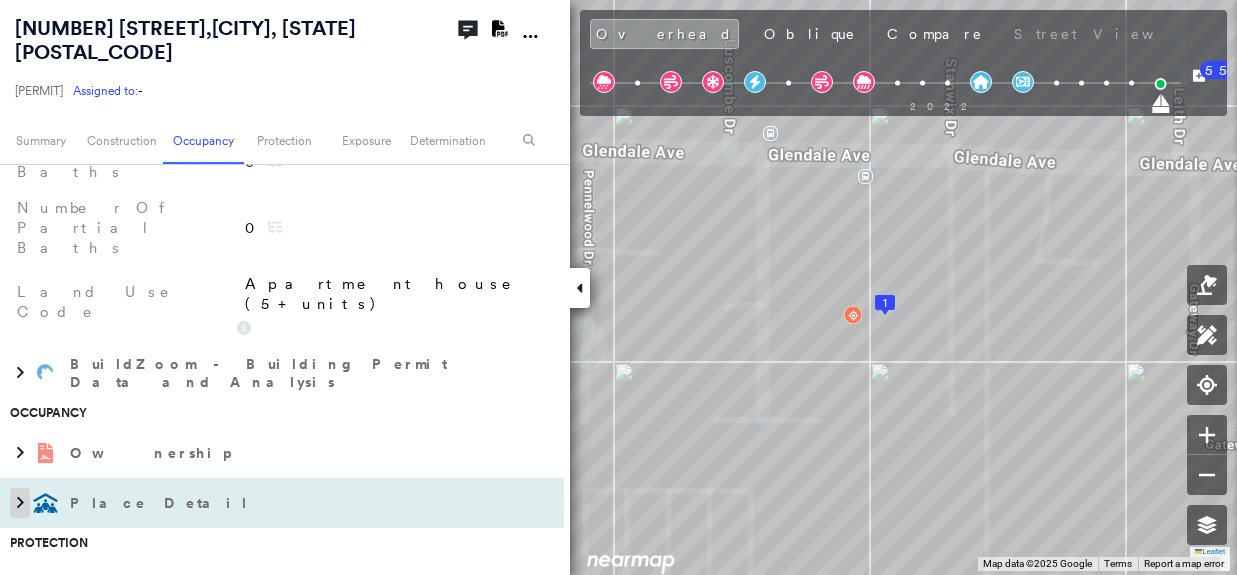 click at bounding box center (20, 503) 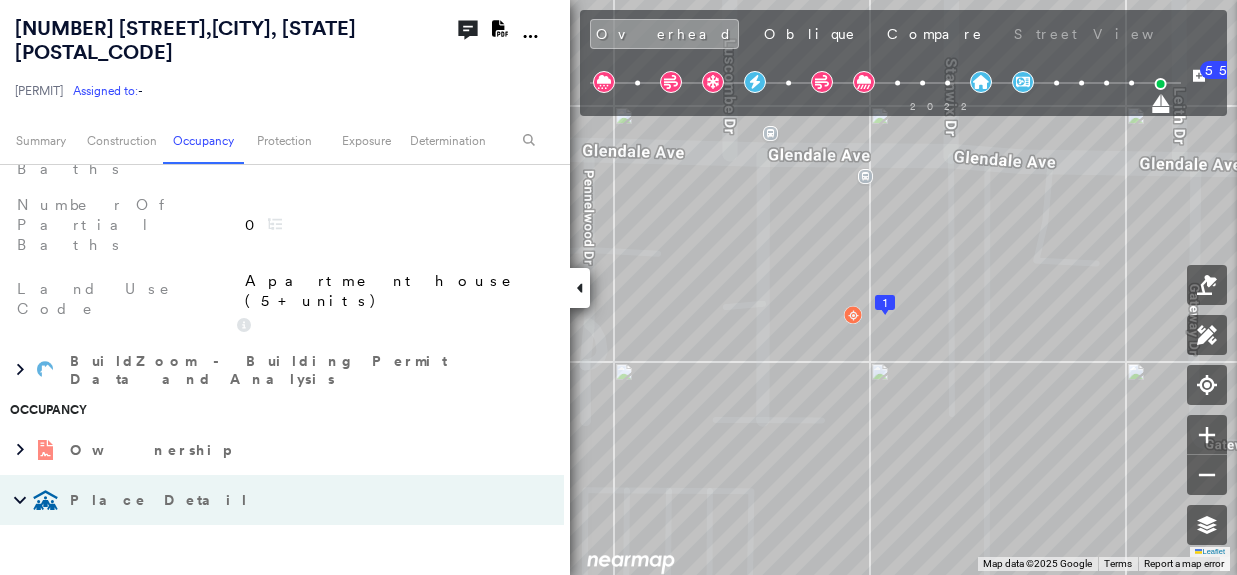 scroll, scrollTop: 1100, scrollLeft: 0, axis: vertical 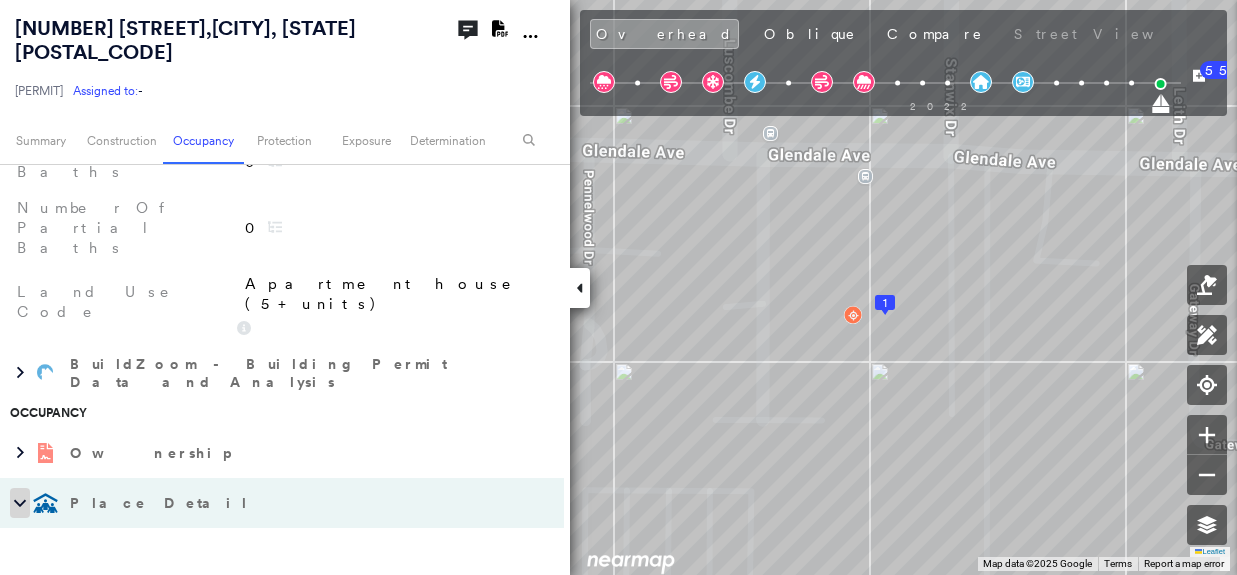 click at bounding box center [20, 503] 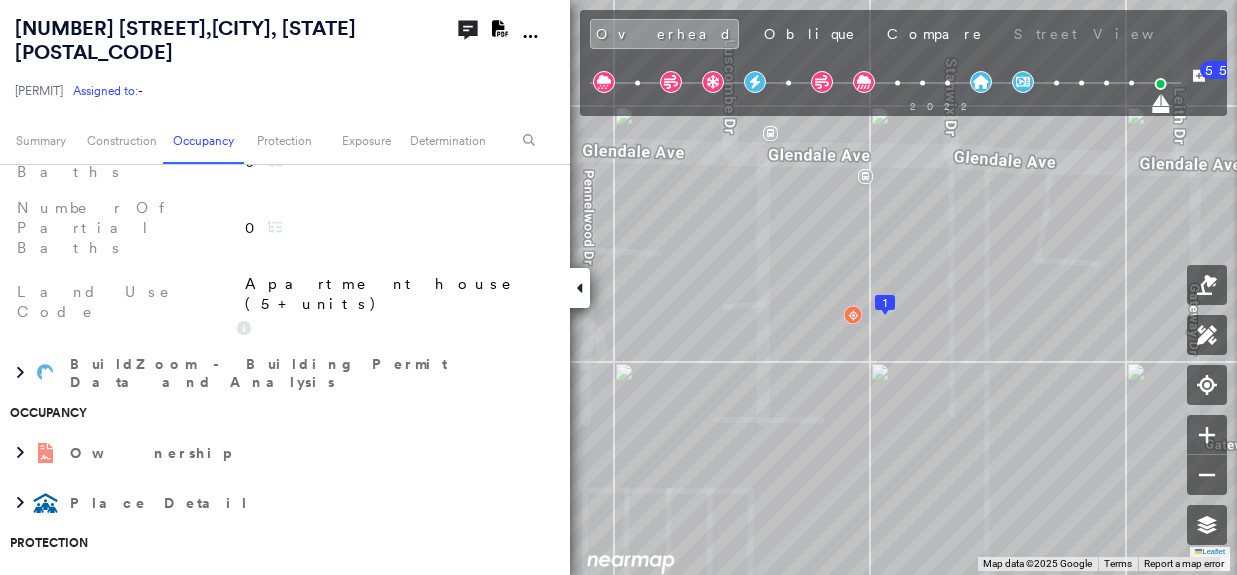 click at bounding box center (20, 583) 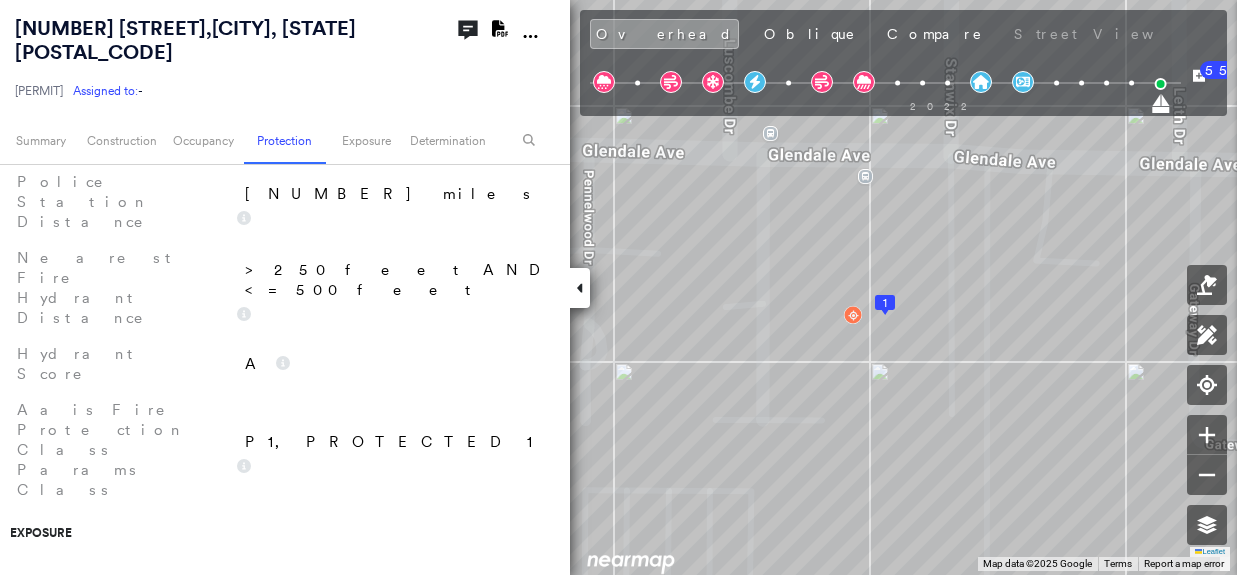 scroll, scrollTop: 1700, scrollLeft: 0, axis: vertical 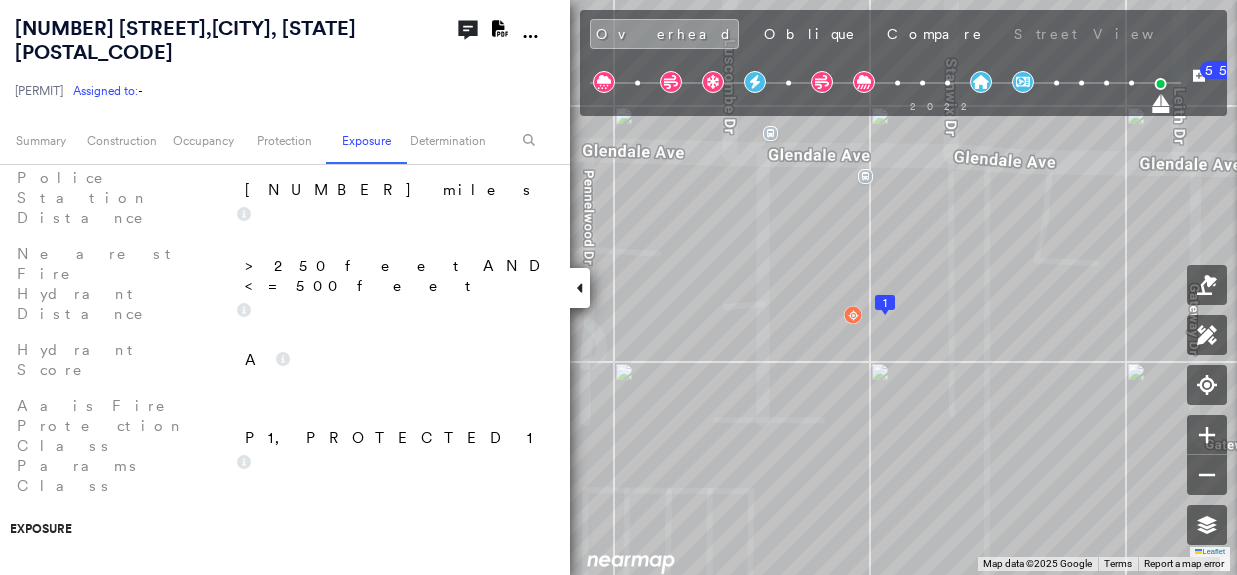 click at bounding box center (20, 719) 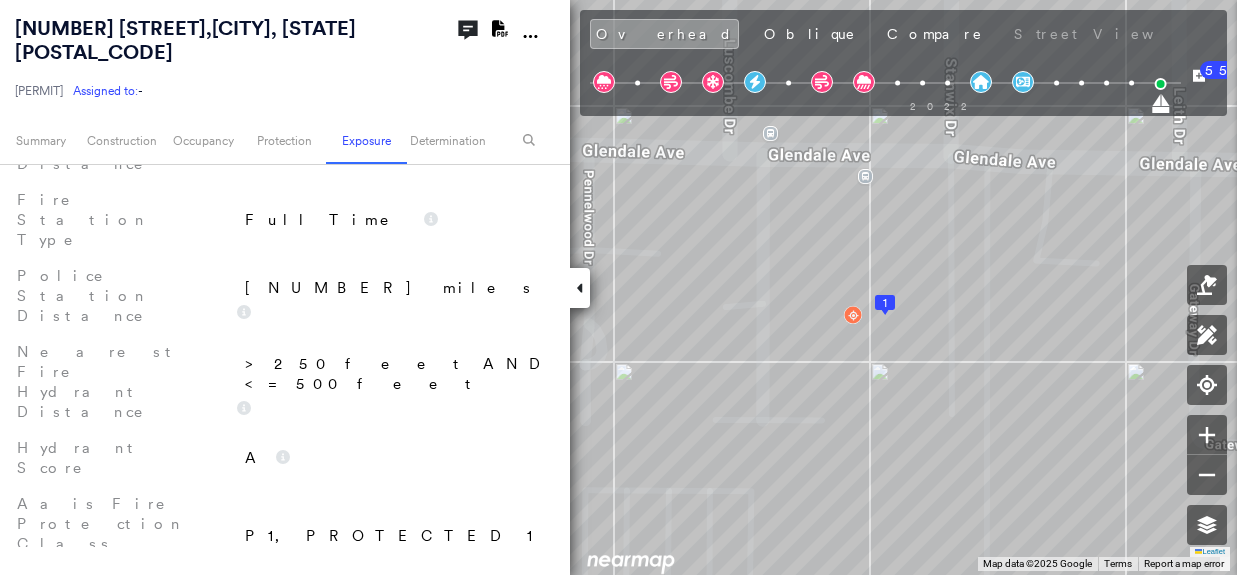 scroll, scrollTop: 1600, scrollLeft: 0, axis: vertical 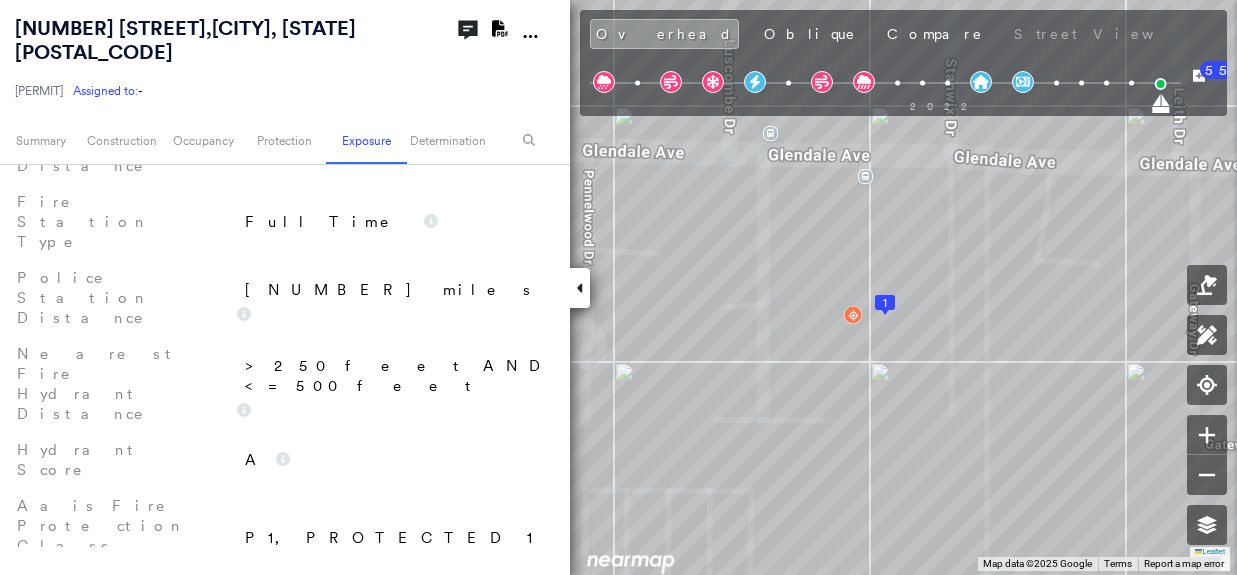 click 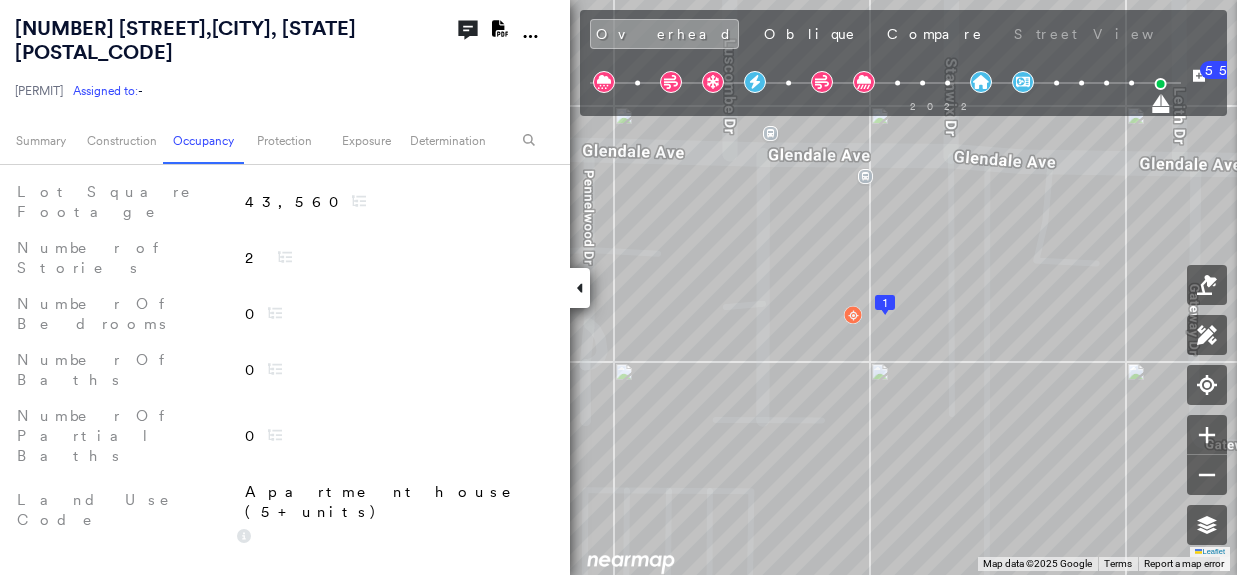 scroll, scrollTop: 881, scrollLeft: 0, axis: vertical 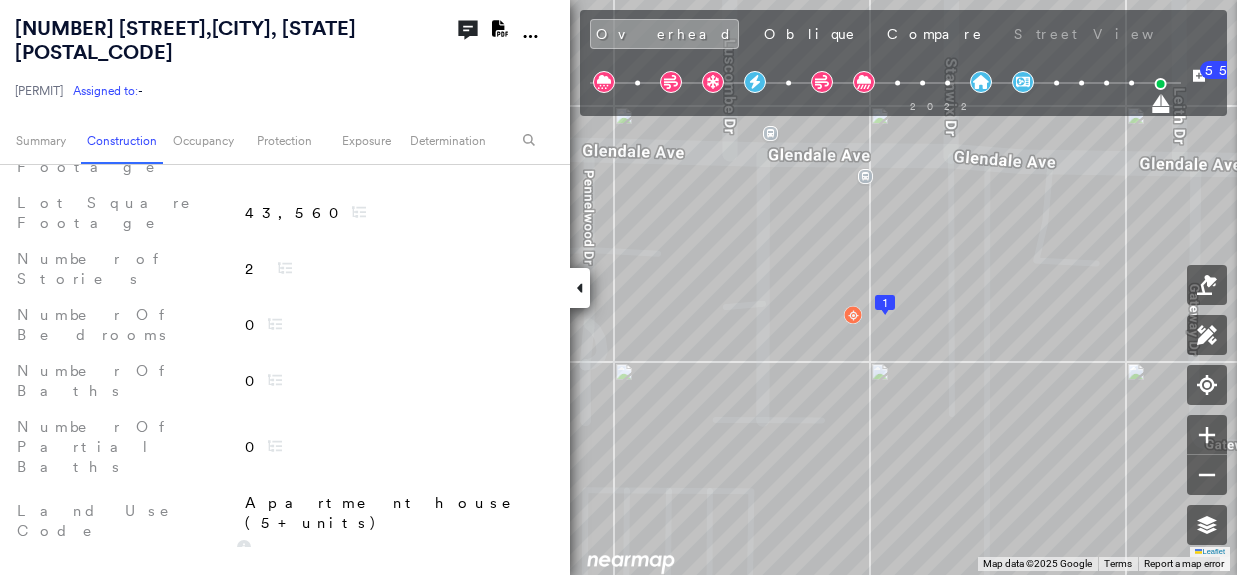 click at bounding box center (45, 672) 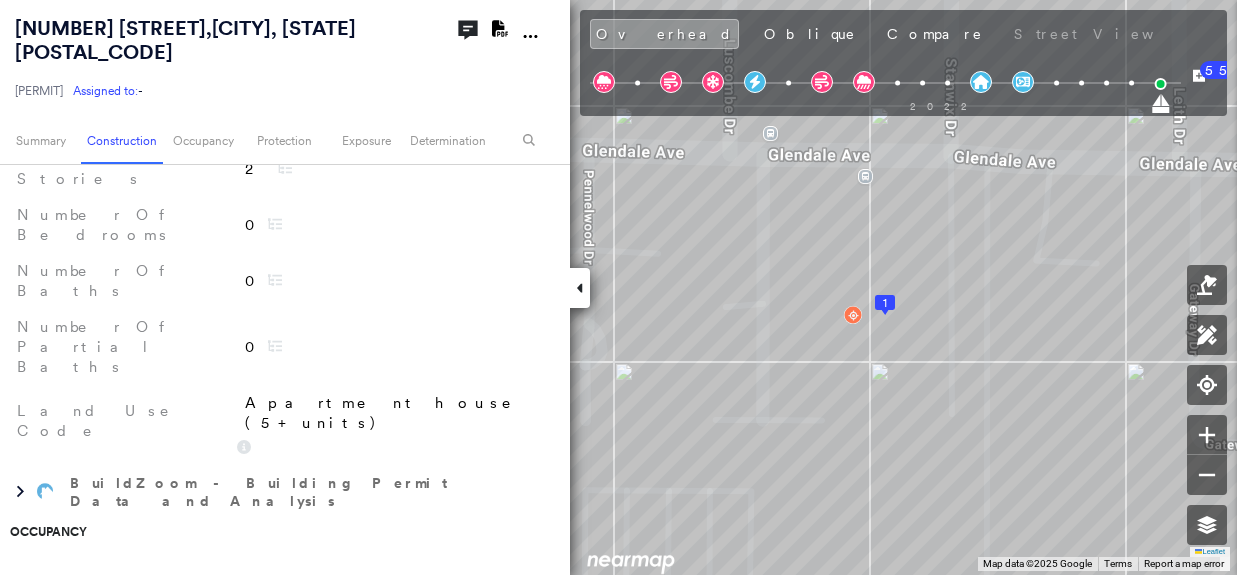 click 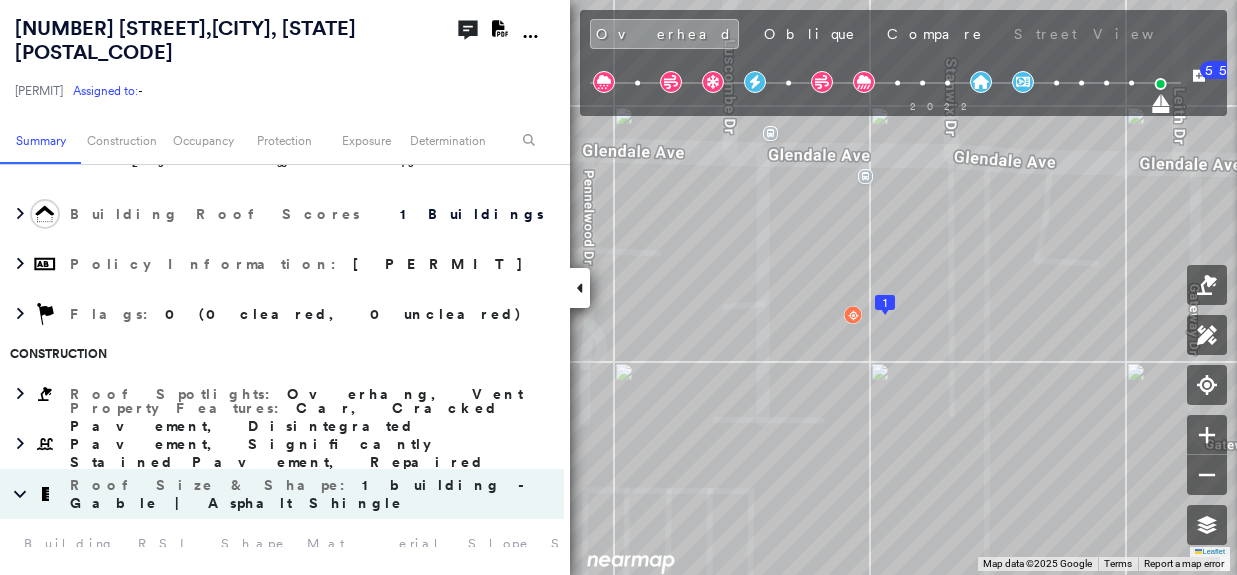 scroll, scrollTop: 281, scrollLeft: 0, axis: vertical 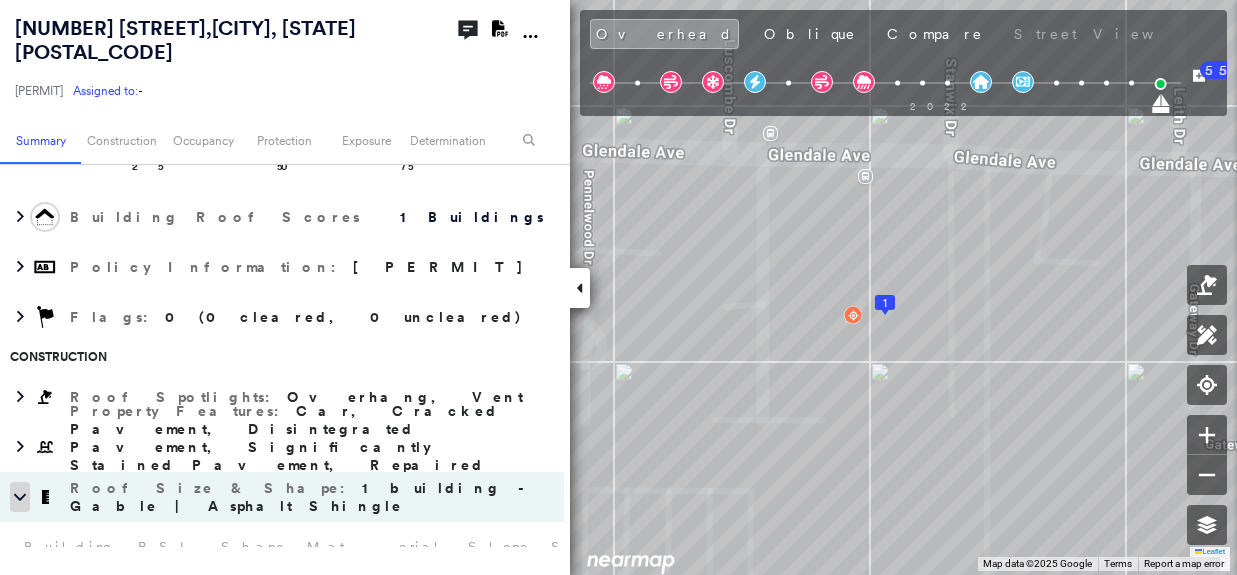 click at bounding box center (20, 497) 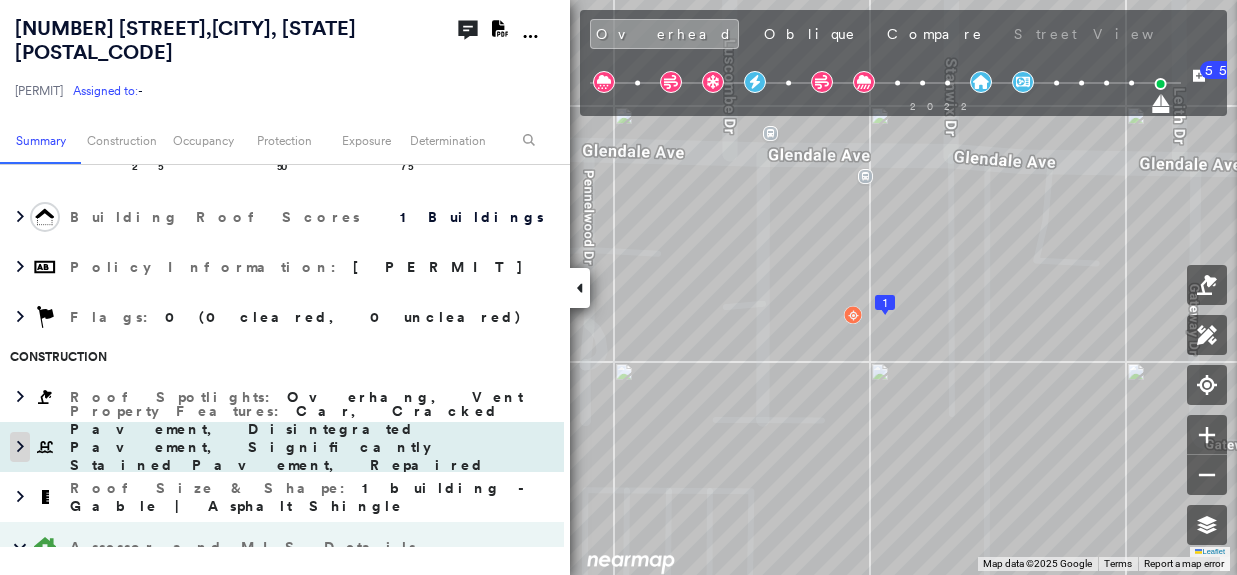 click 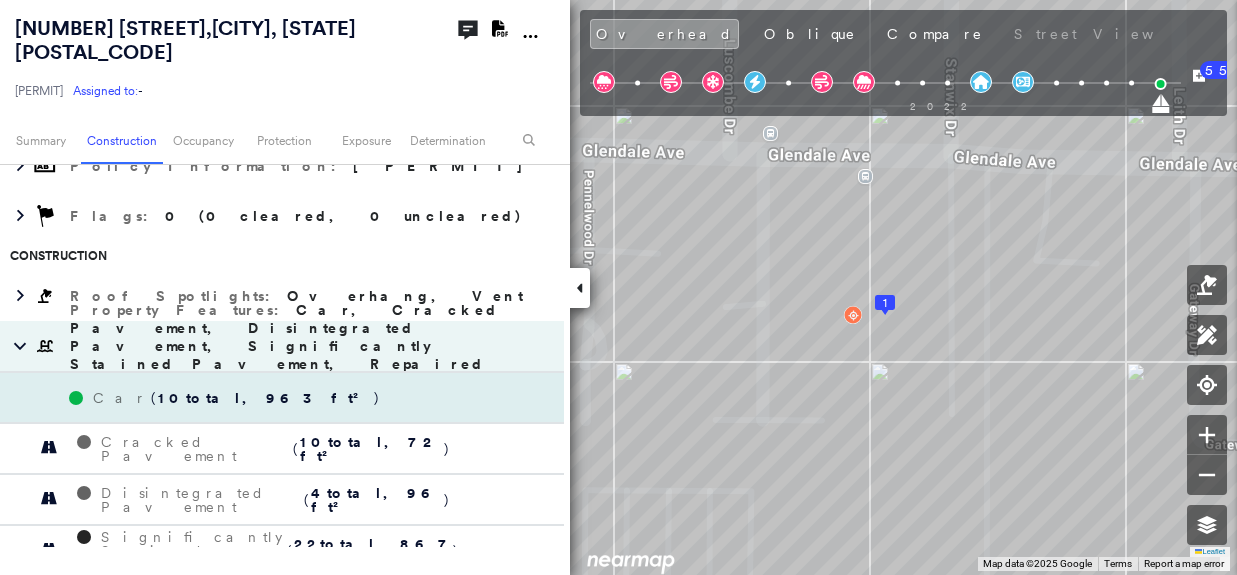 scroll, scrollTop: 381, scrollLeft: 0, axis: vertical 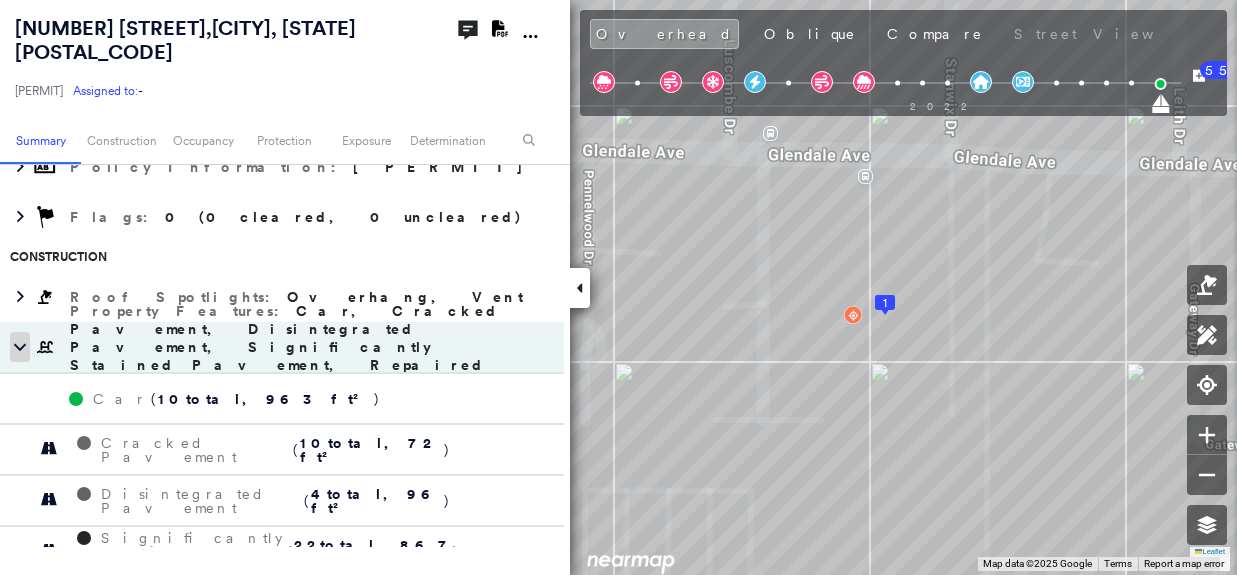 click 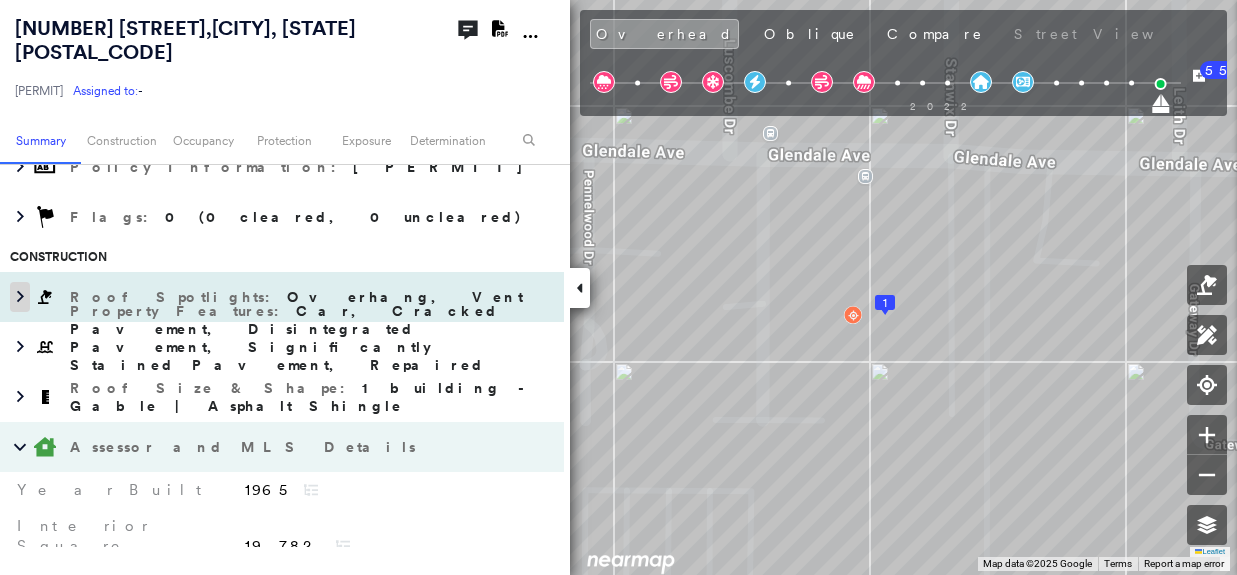 click 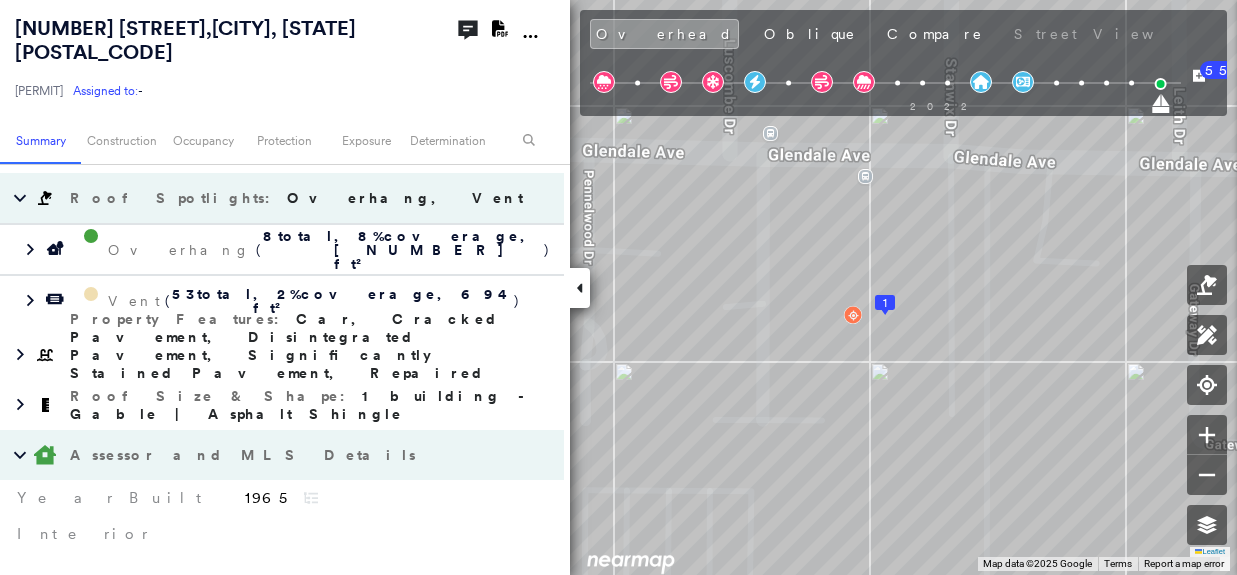 scroll, scrollTop: 481, scrollLeft: 0, axis: vertical 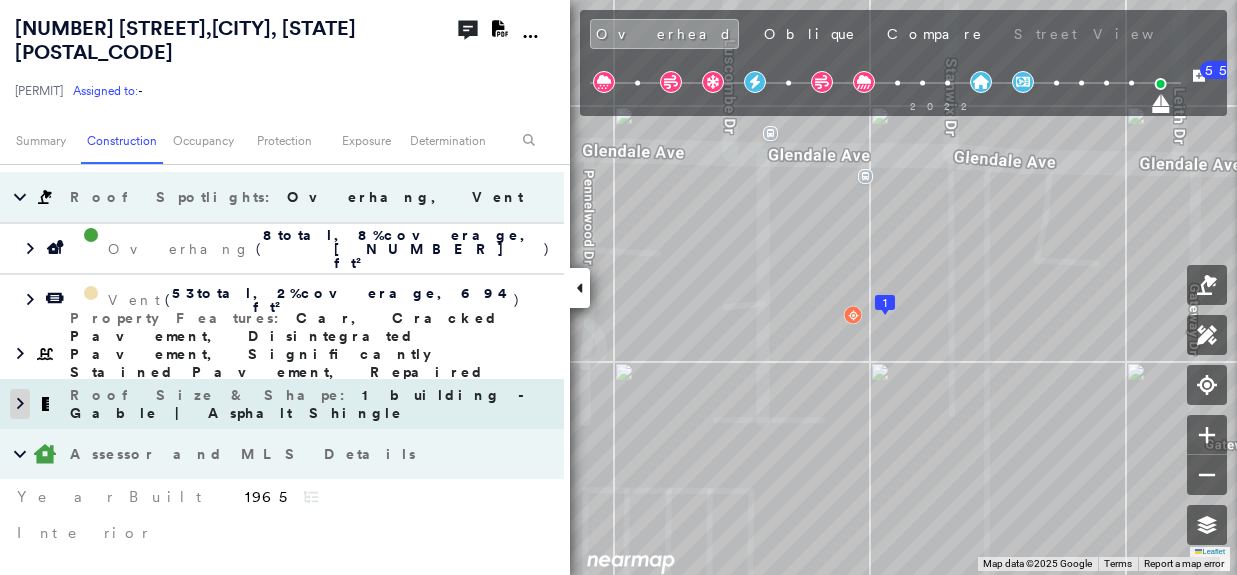 click 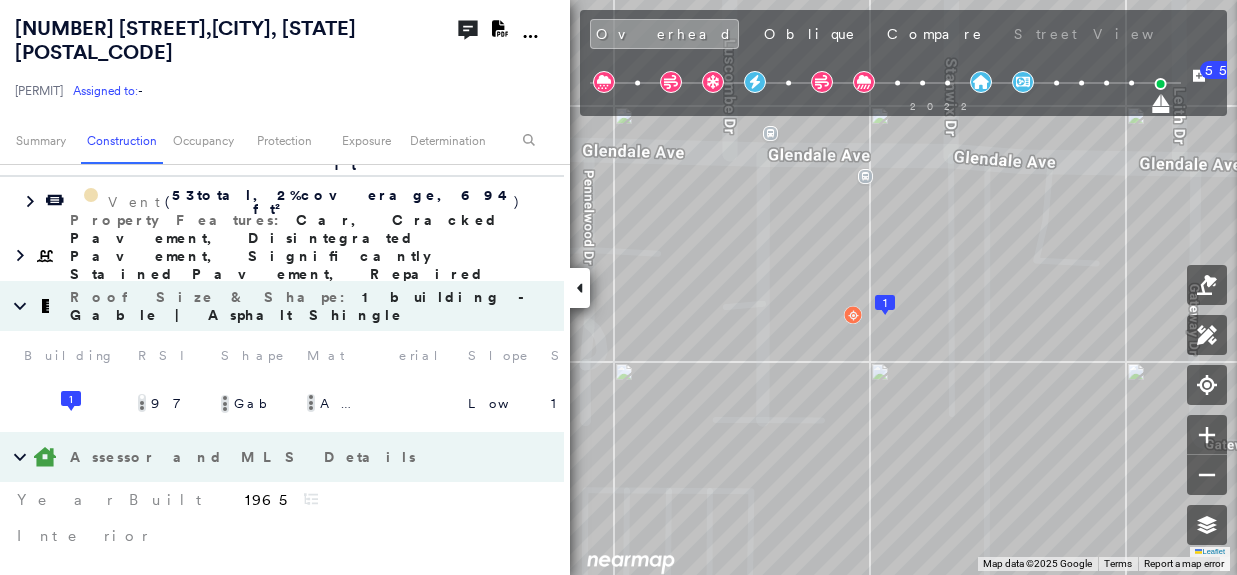 scroll, scrollTop: 581, scrollLeft: 0, axis: vertical 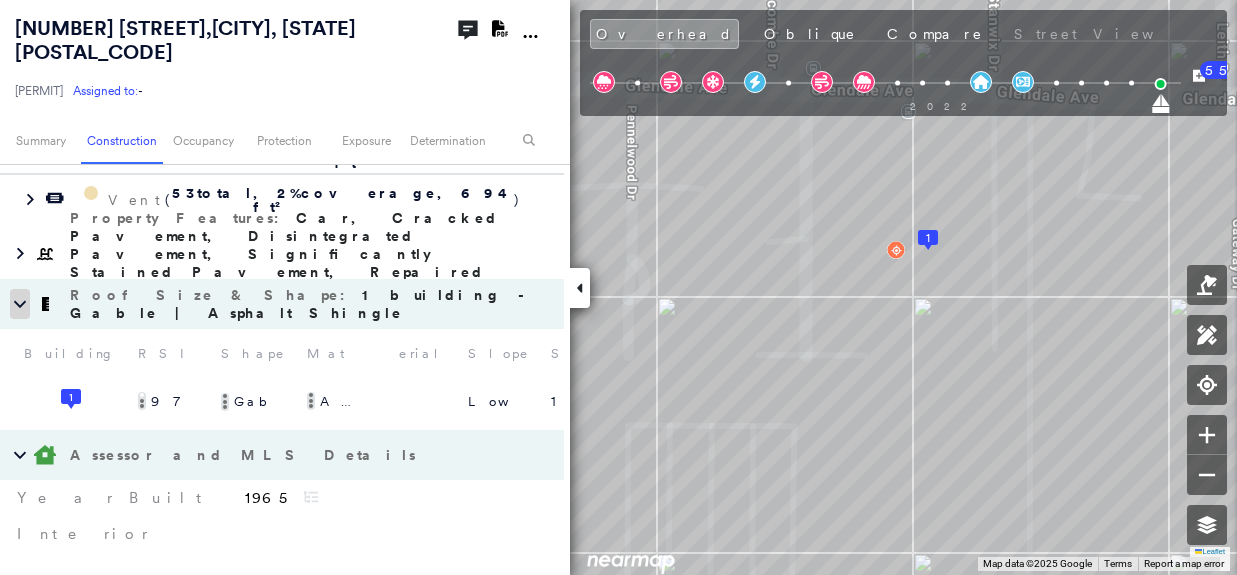 click at bounding box center (20, 304) 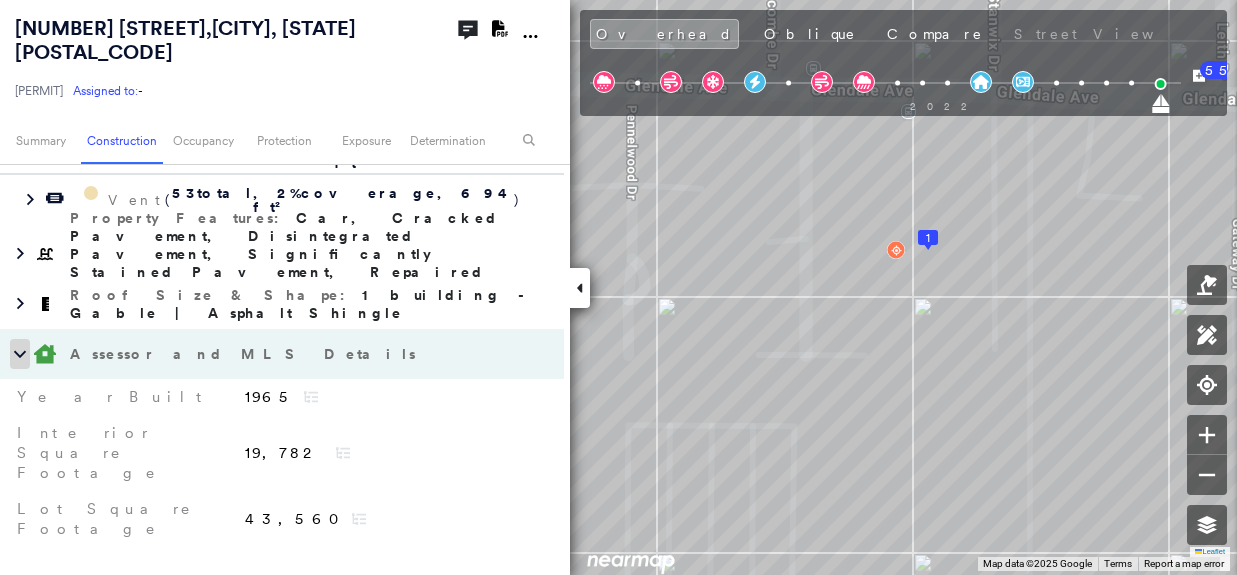 click 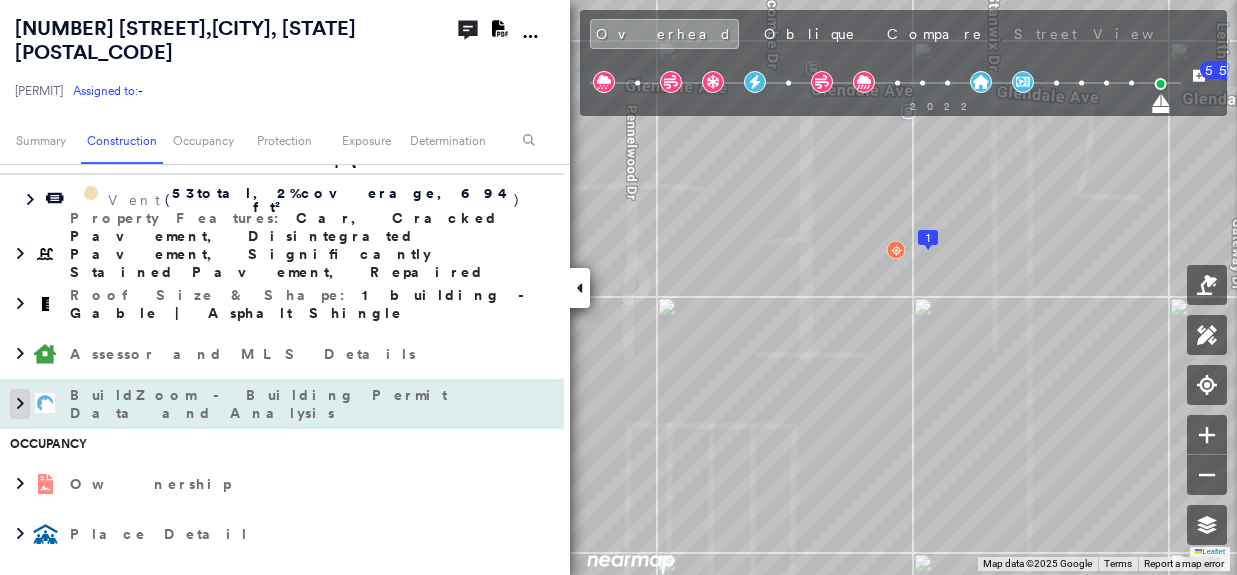 click at bounding box center (20, 404) 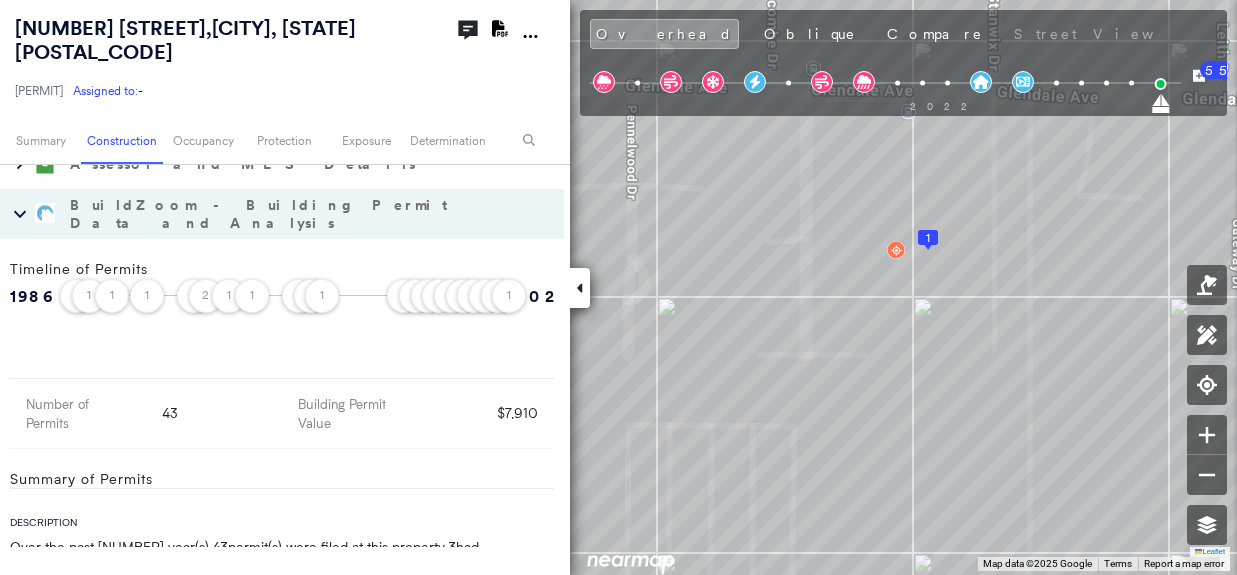 scroll, scrollTop: 781, scrollLeft: 0, axis: vertical 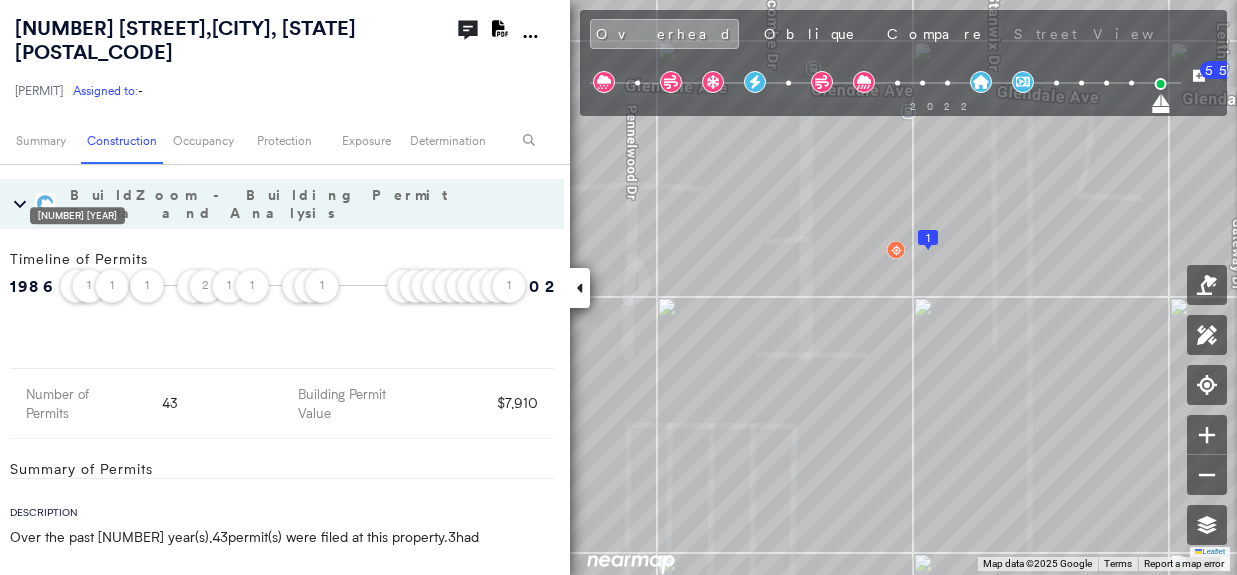 click on "1" at bounding box center (77, 280) 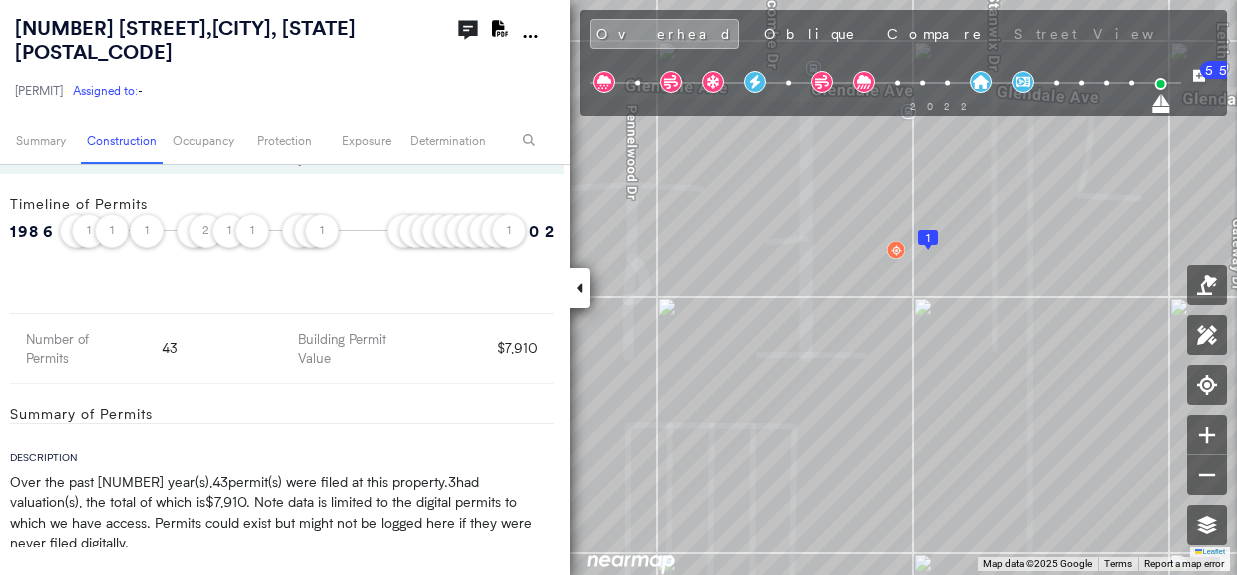 scroll, scrollTop: 781, scrollLeft: 0, axis: vertical 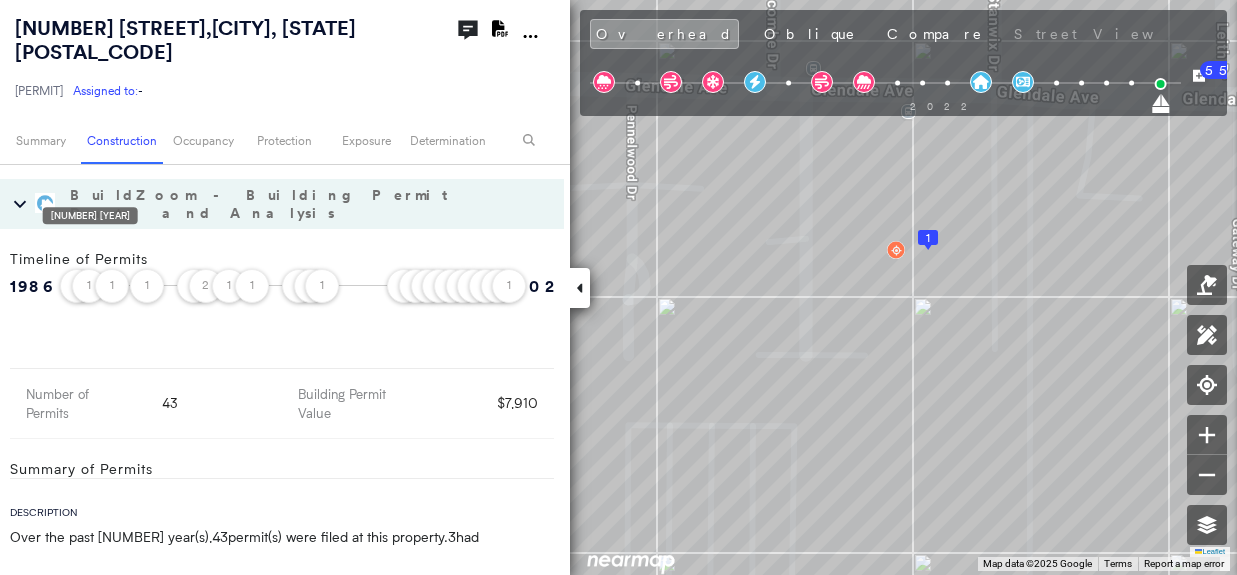 click on "1" at bounding box center (89, 280) 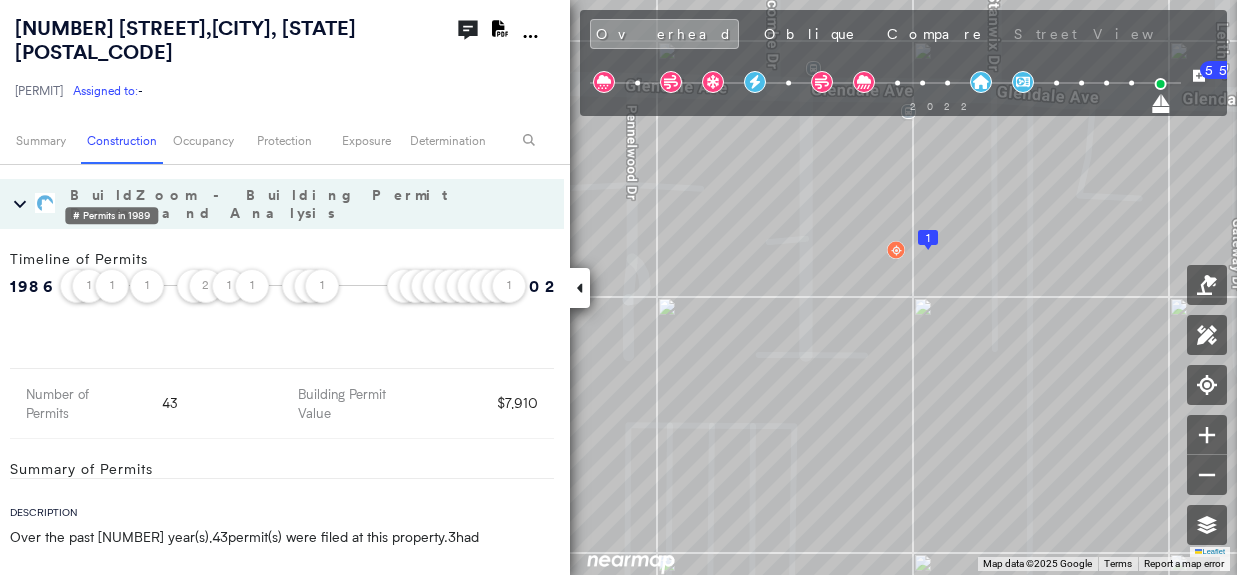 click on "1" at bounding box center (112, 280) 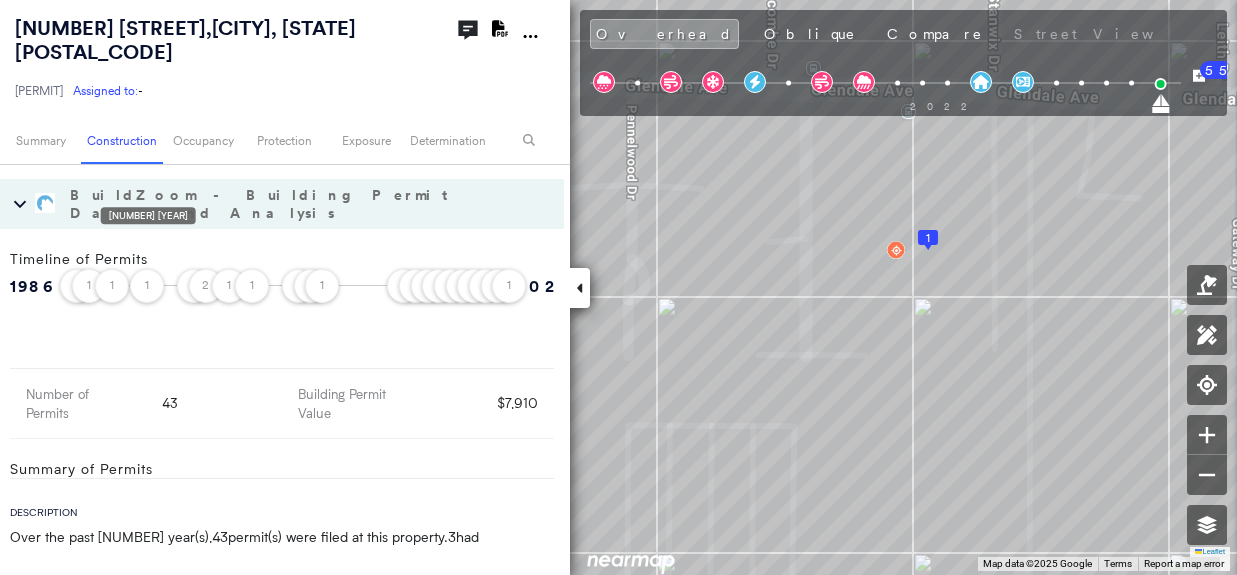 click on "1" at bounding box center [147, 280] 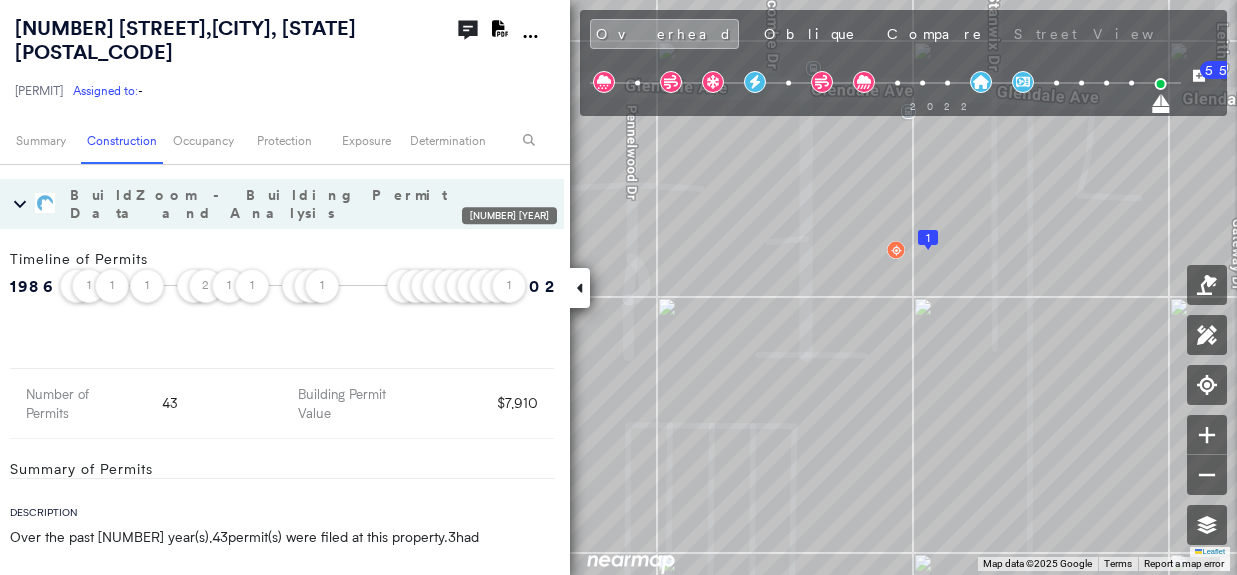 click on "1" at bounding box center (509, 280) 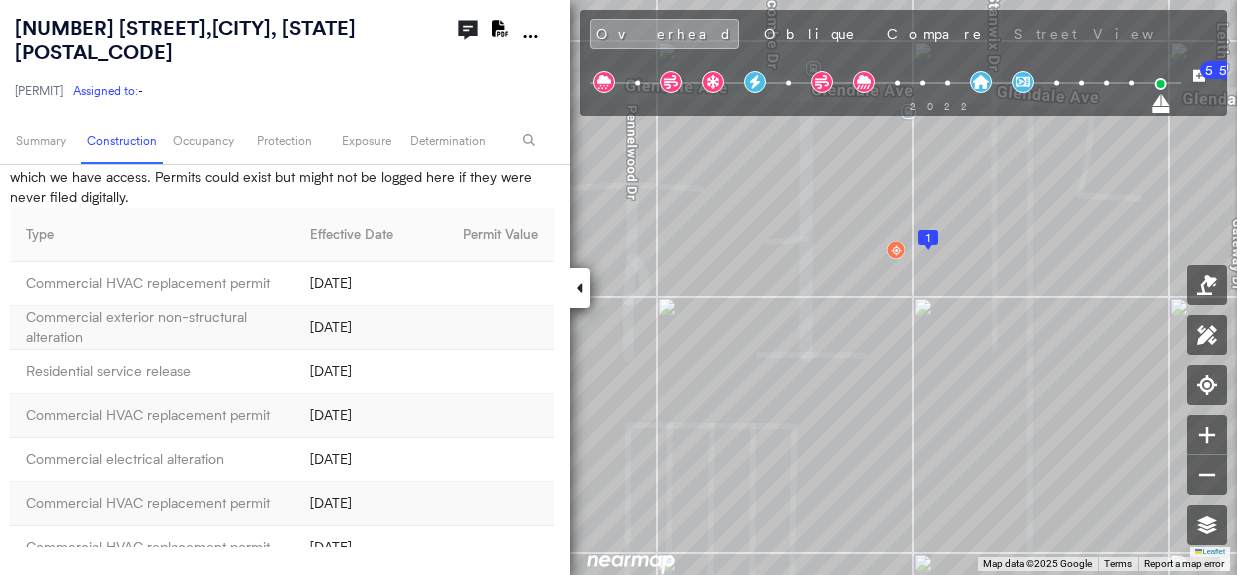 scroll, scrollTop: 1181, scrollLeft: 0, axis: vertical 